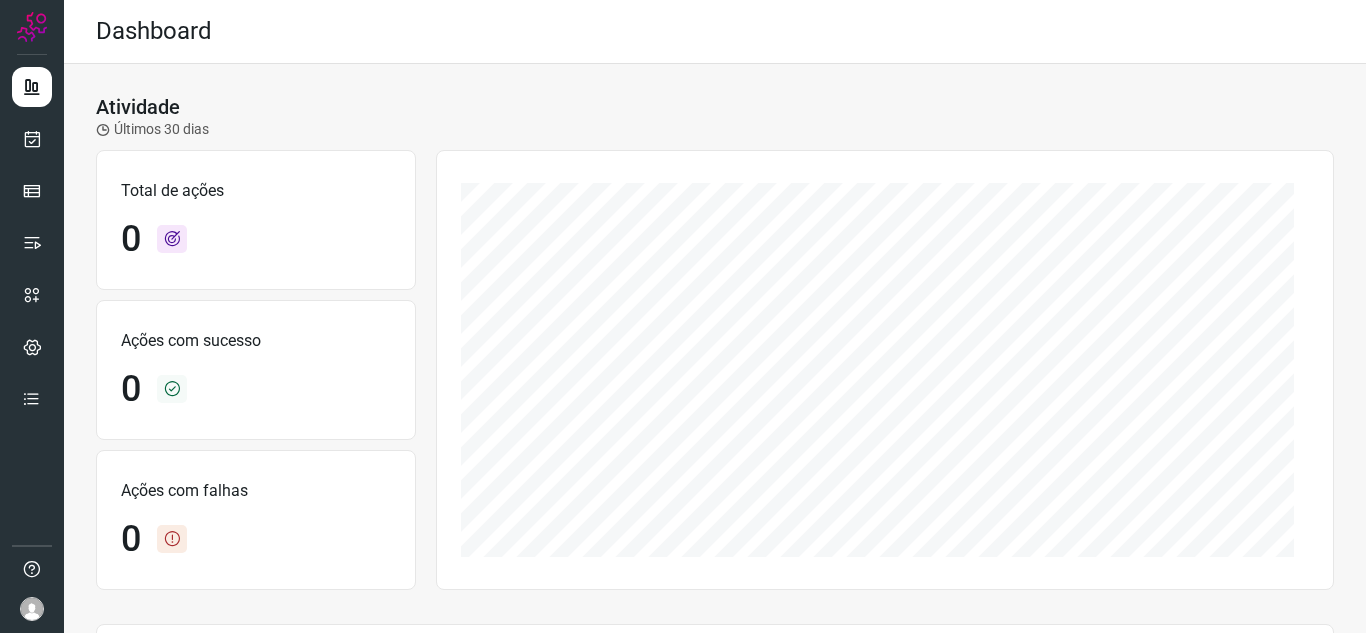 scroll, scrollTop: 0, scrollLeft: 0, axis: both 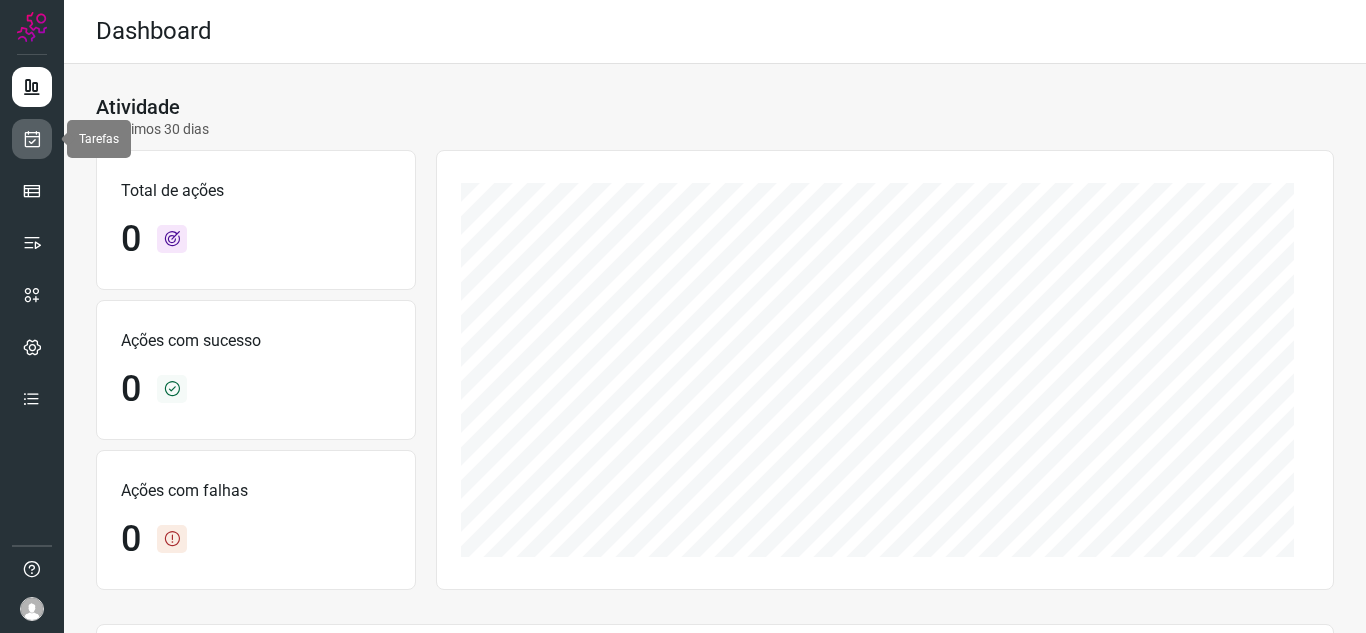 click at bounding box center (32, 139) 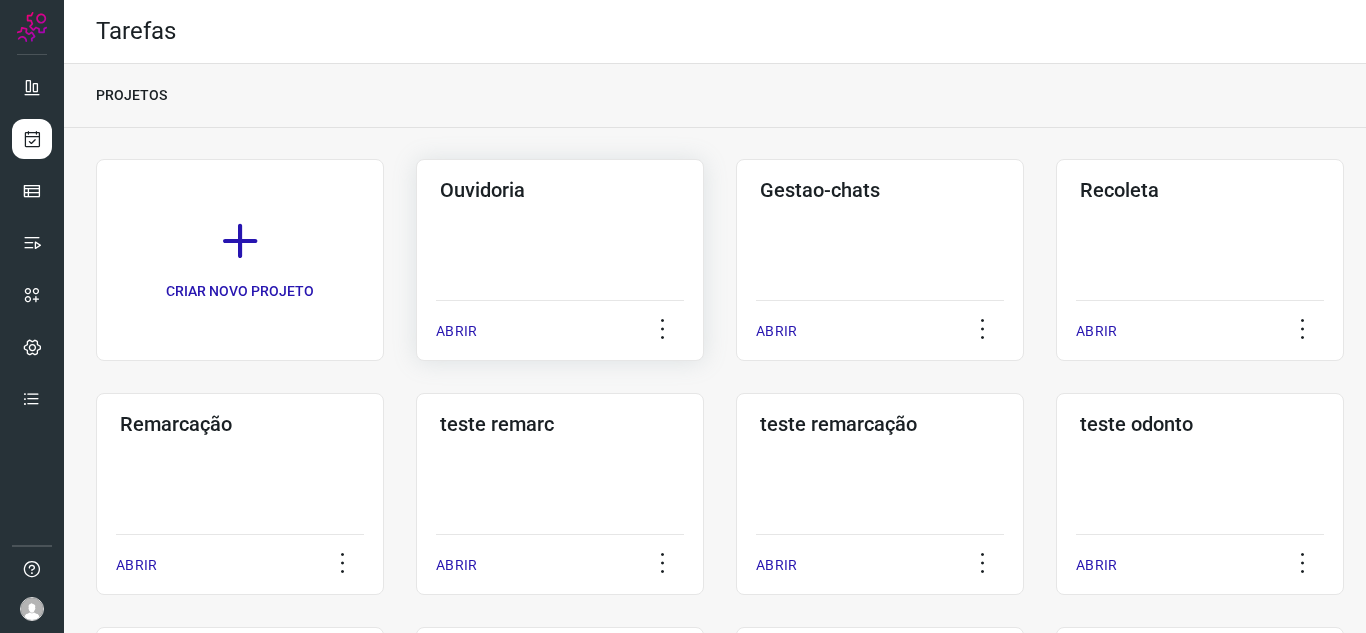 click on "ABRIR" at bounding box center (456, 331) 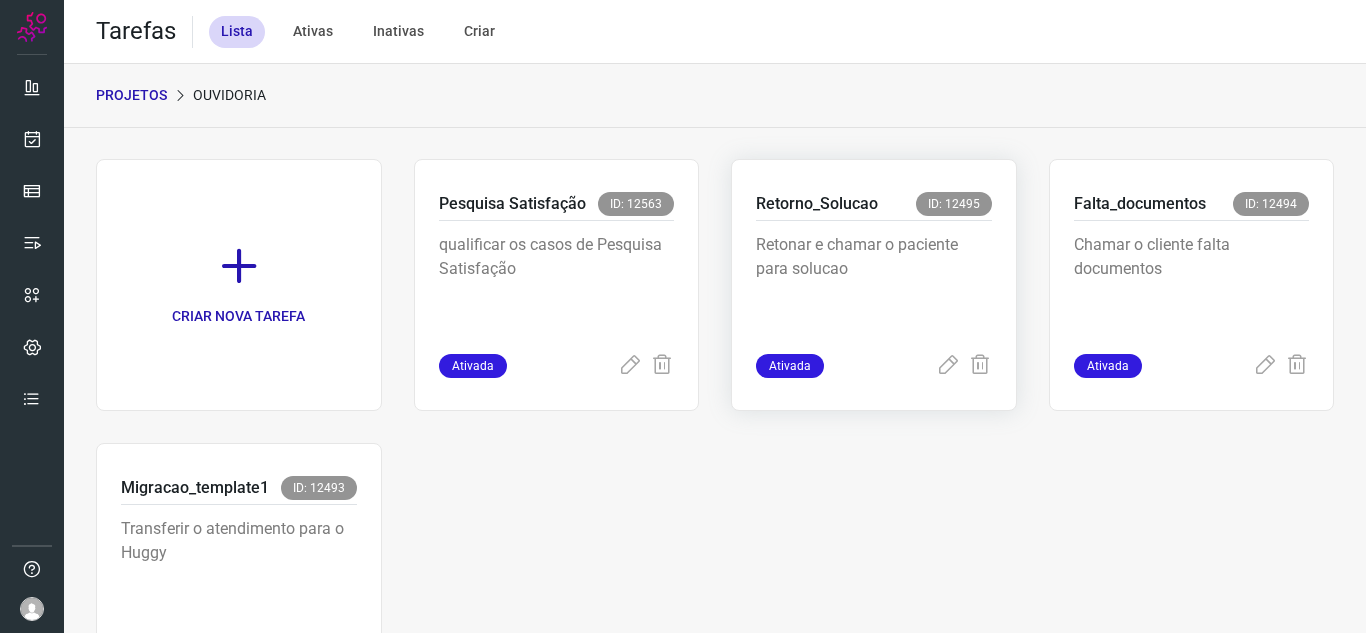 click on "Ativada" at bounding box center [790, 366] 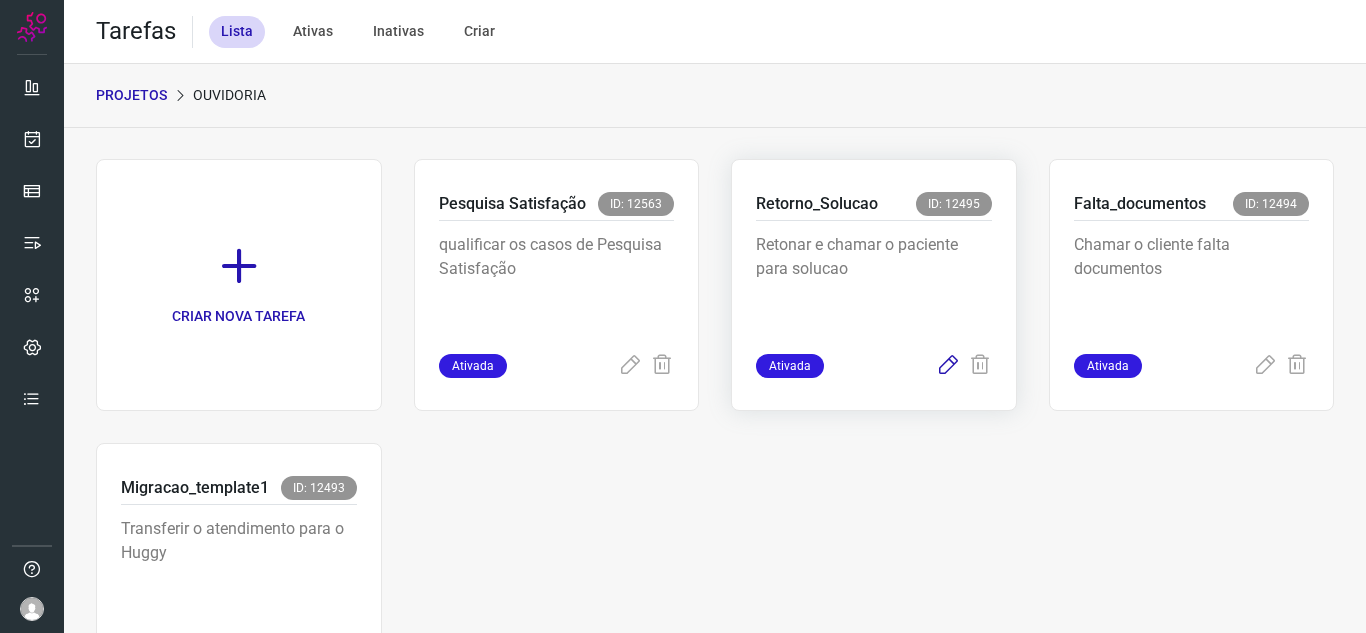 click at bounding box center (948, 366) 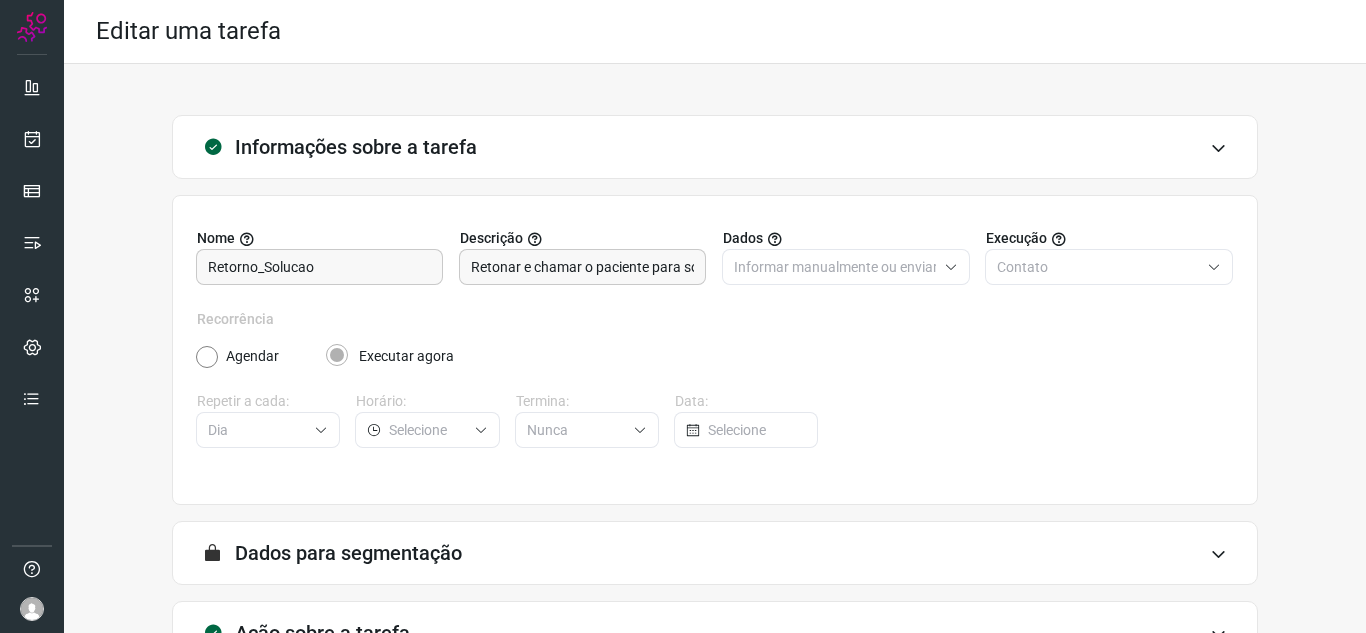scroll, scrollTop: 148, scrollLeft: 0, axis: vertical 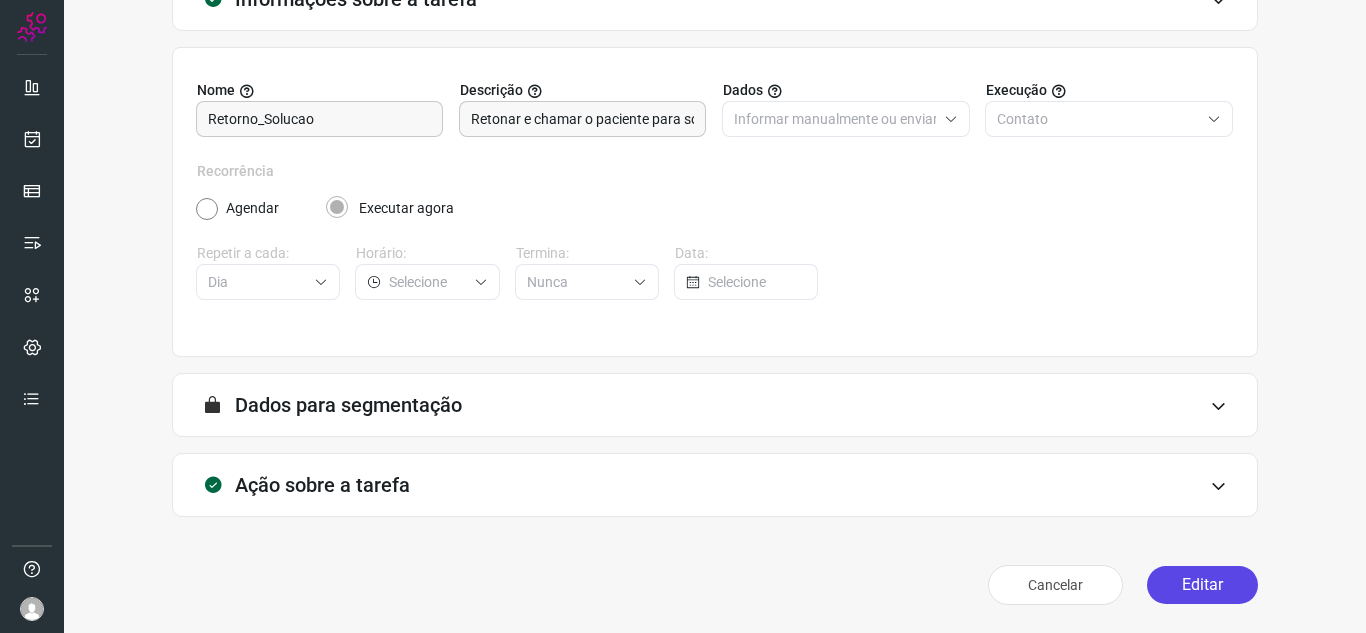 click on "Editar" at bounding box center (1202, 585) 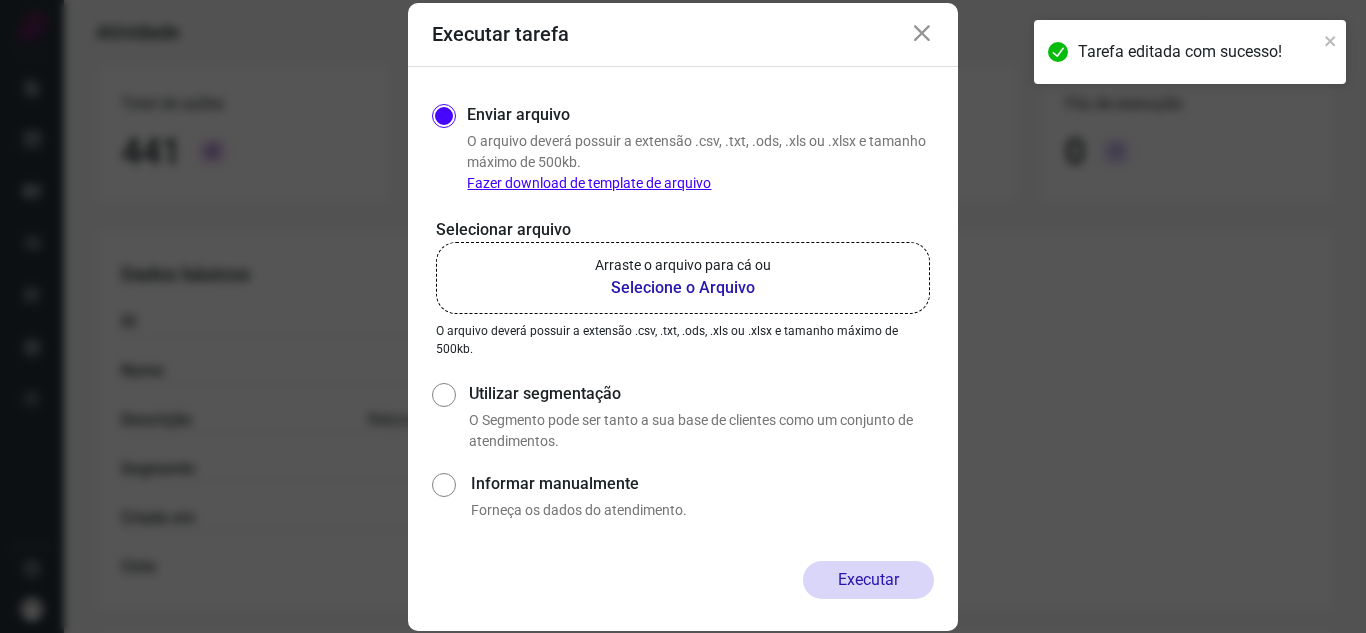 click on "Selecione o Arquivo" at bounding box center (683, 288) 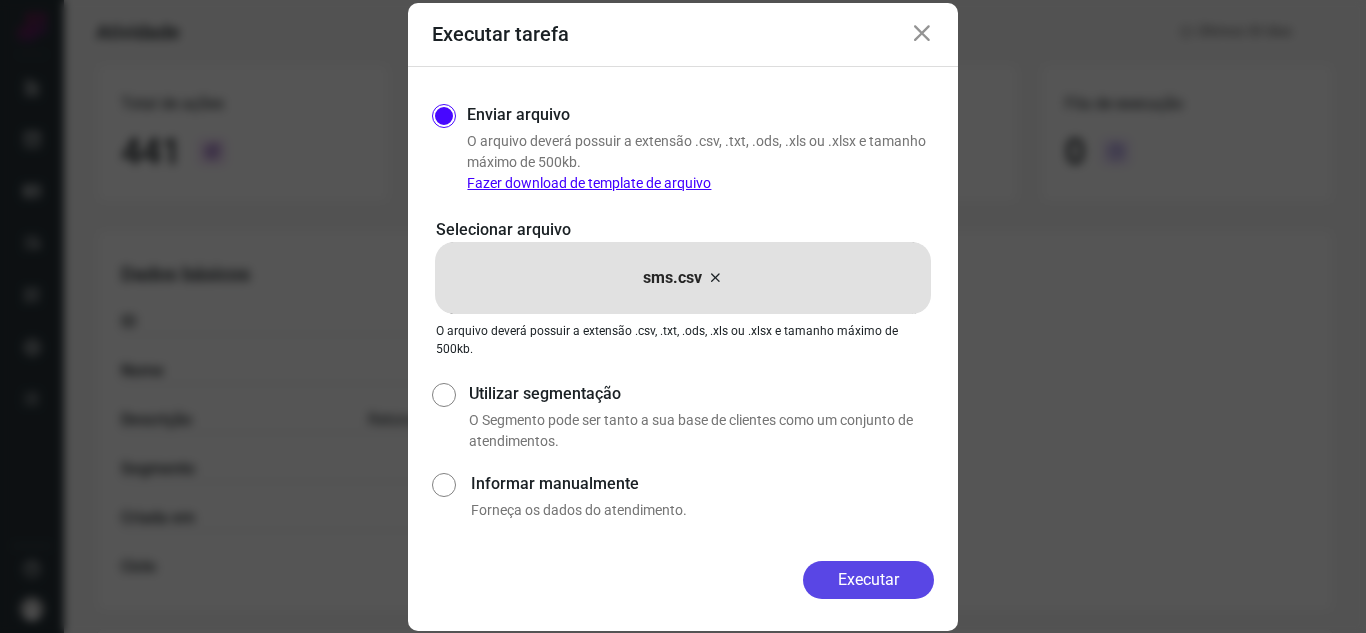 click on "Executar" at bounding box center (868, 580) 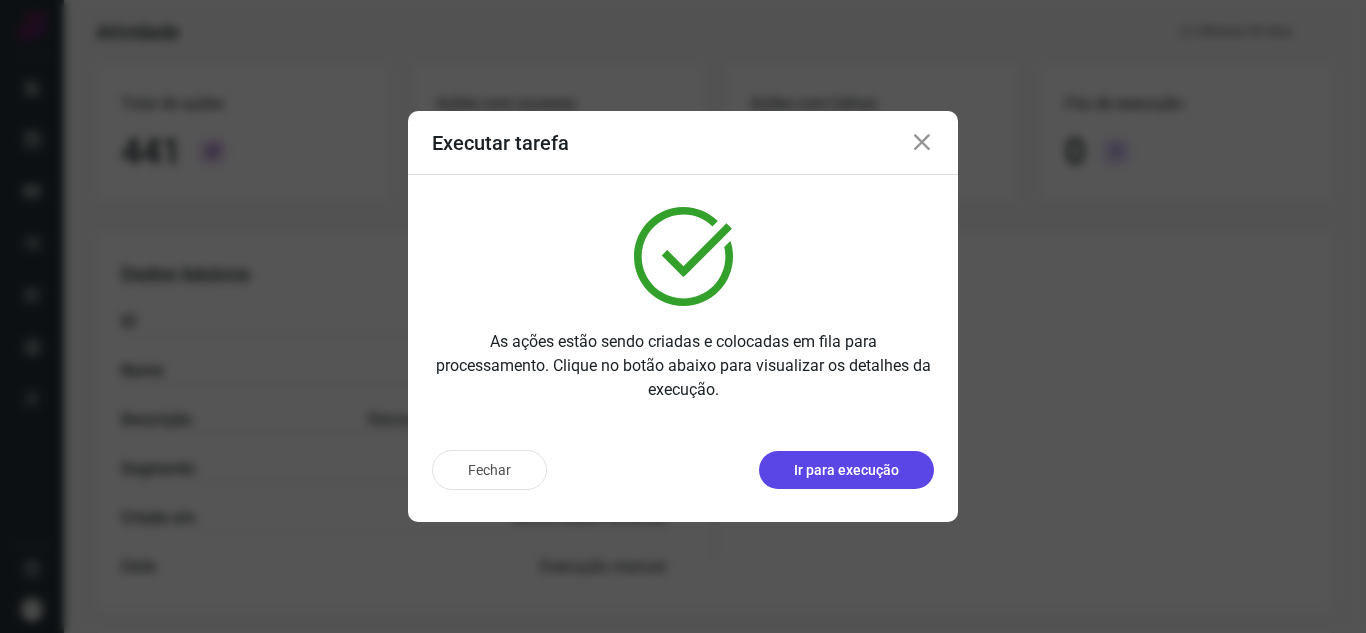 click on "Ir para execução" at bounding box center [846, 470] 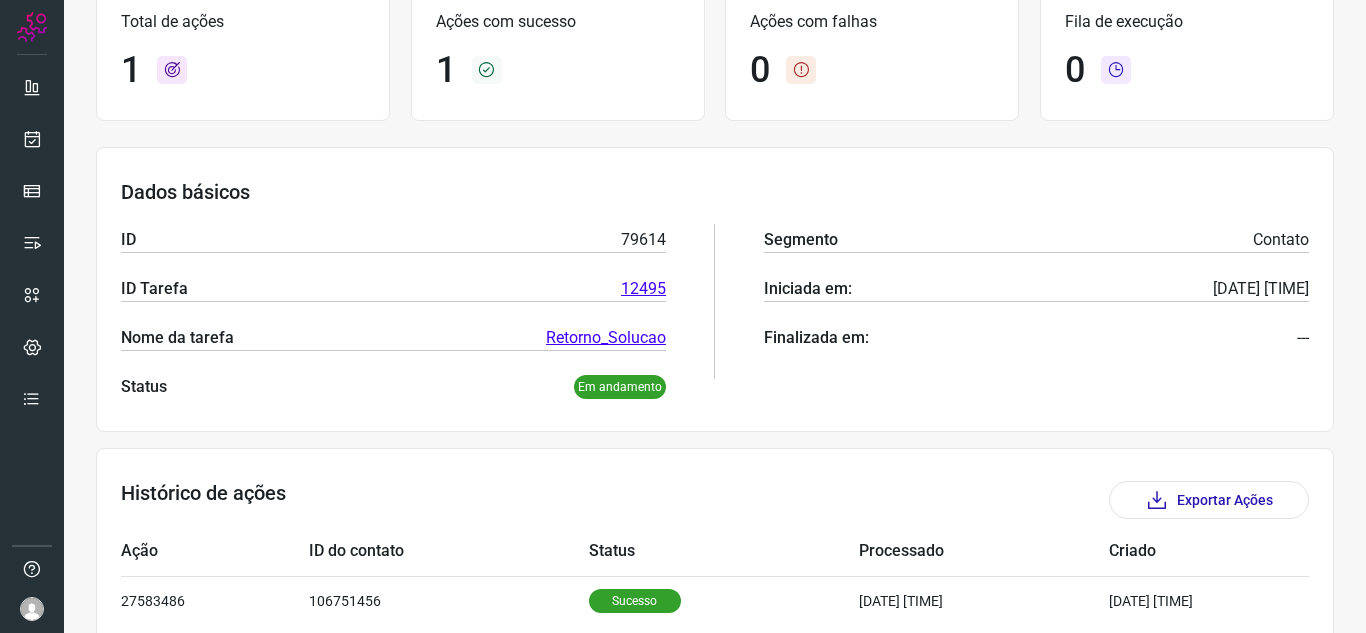 scroll, scrollTop: 241, scrollLeft: 0, axis: vertical 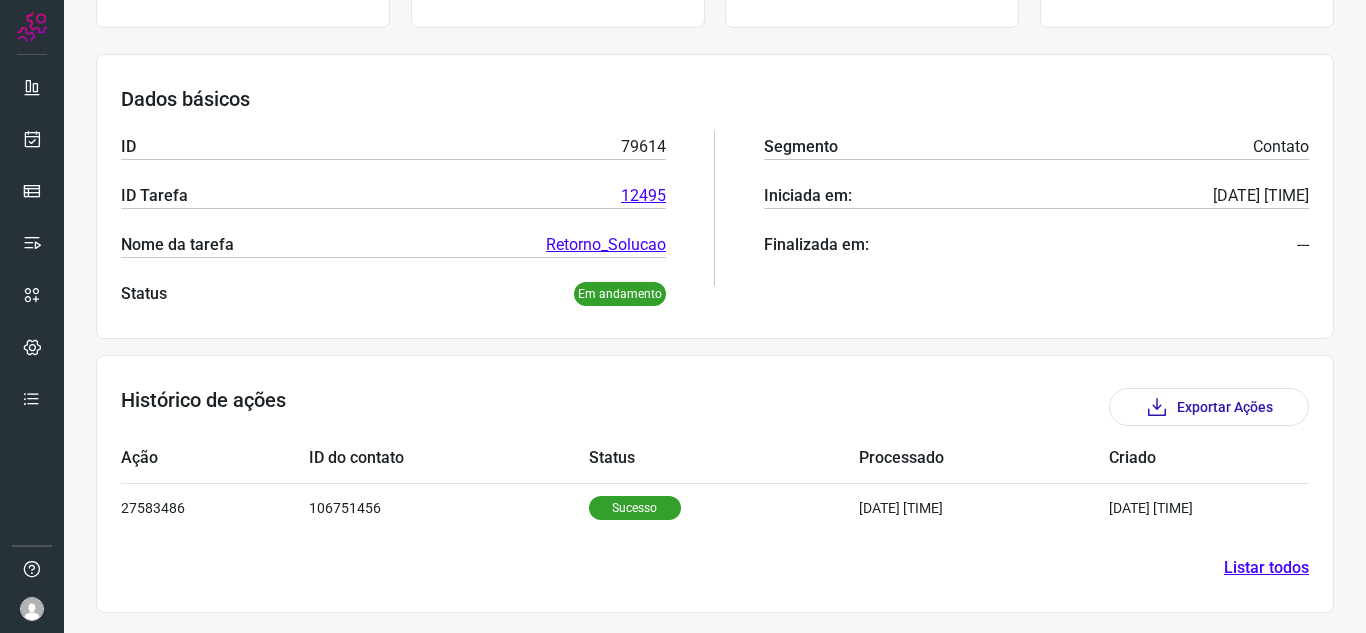 click on "Listar todos" at bounding box center [1266, 568] 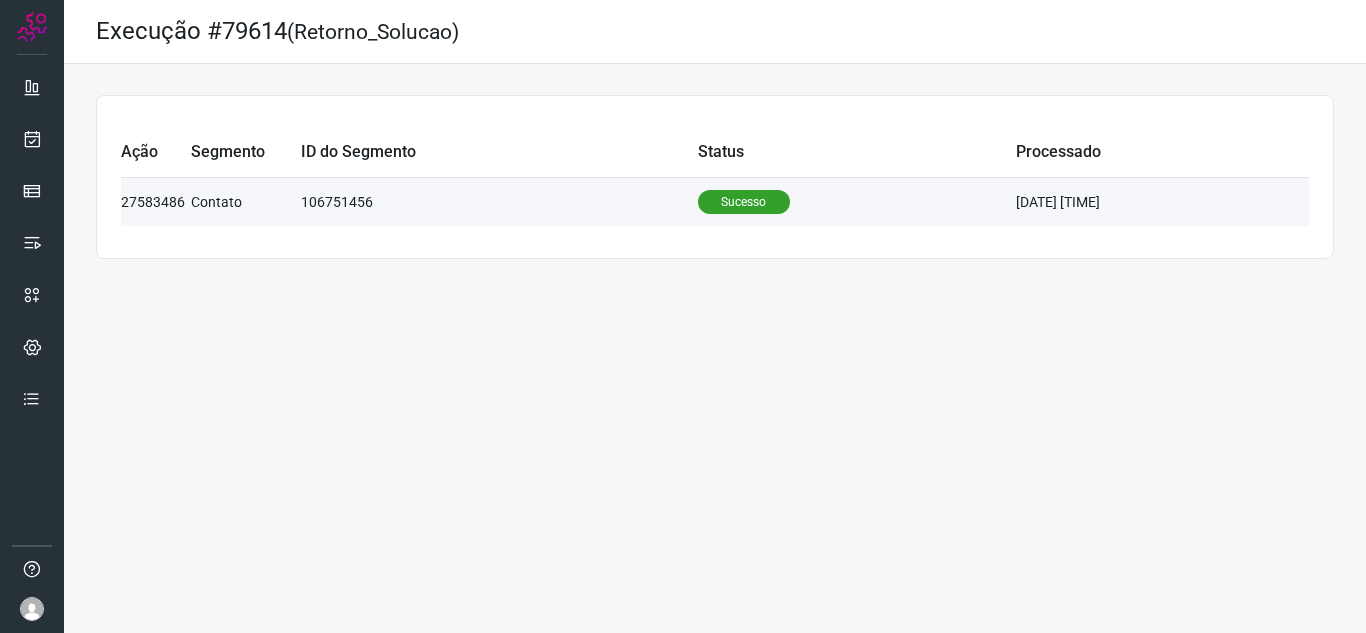 click on "106751456" at bounding box center (499, 201) 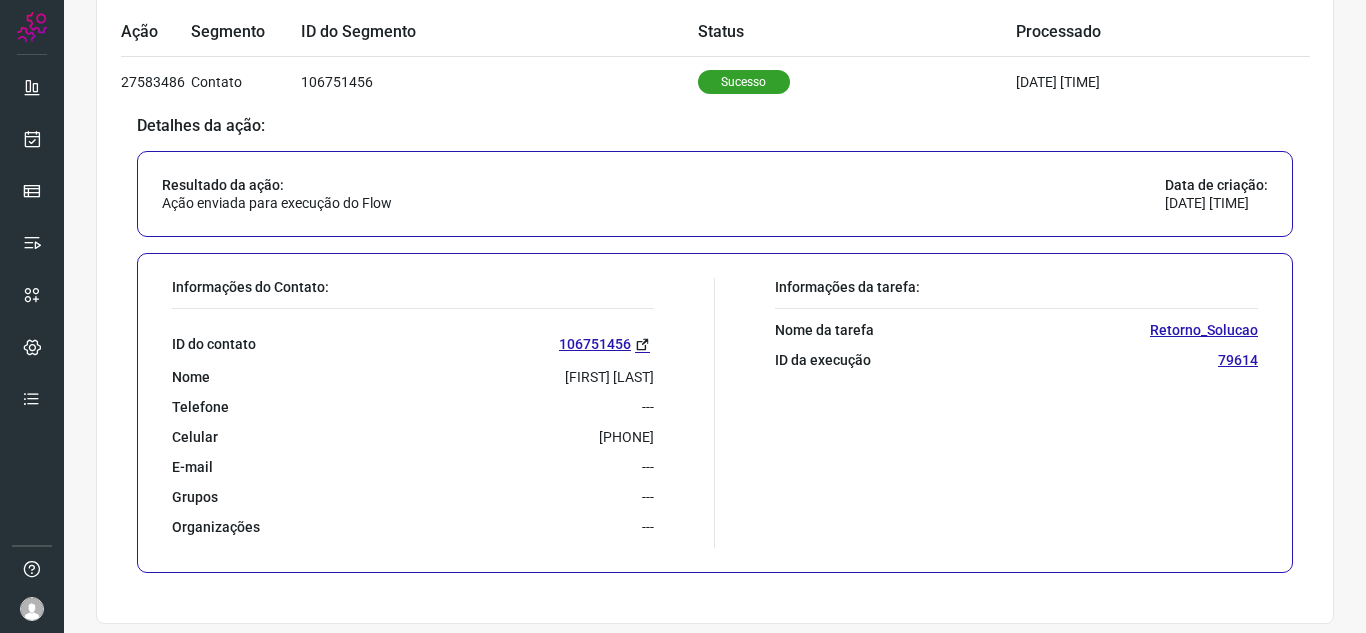 scroll, scrollTop: 129, scrollLeft: 0, axis: vertical 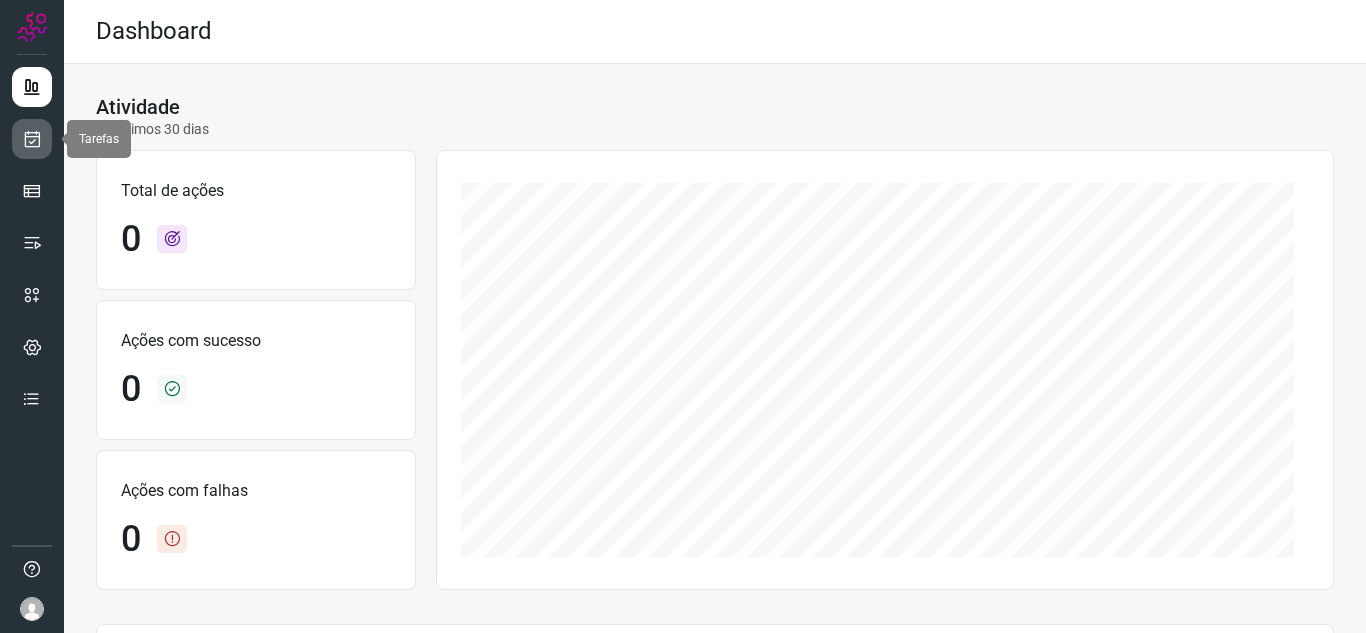 click at bounding box center (32, 139) 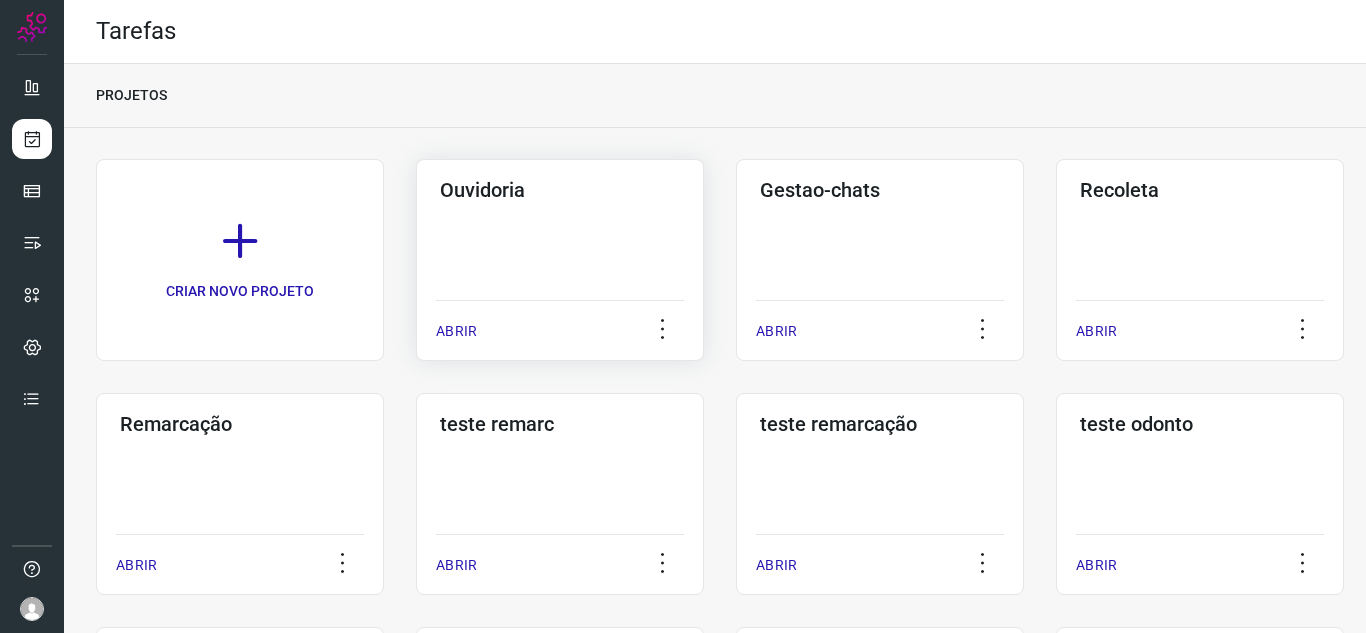 click on "ABRIR" at bounding box center [456, 331] 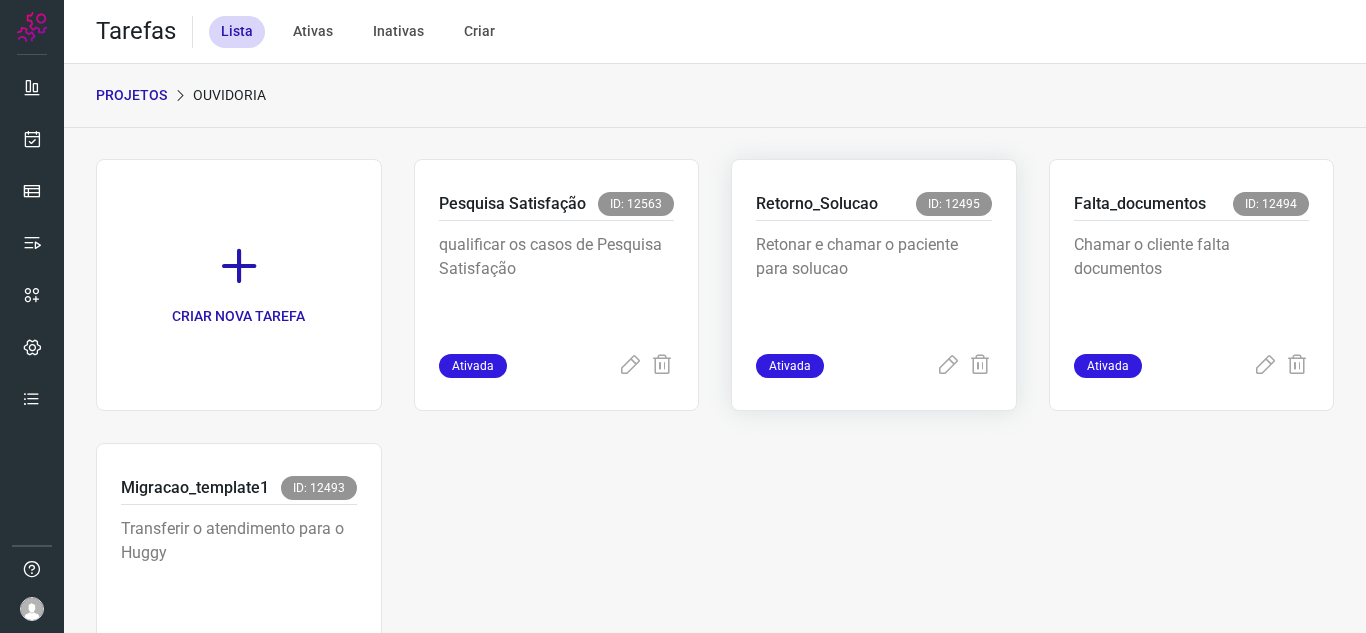 click on "Ativada" at bounding box center [790, 366] 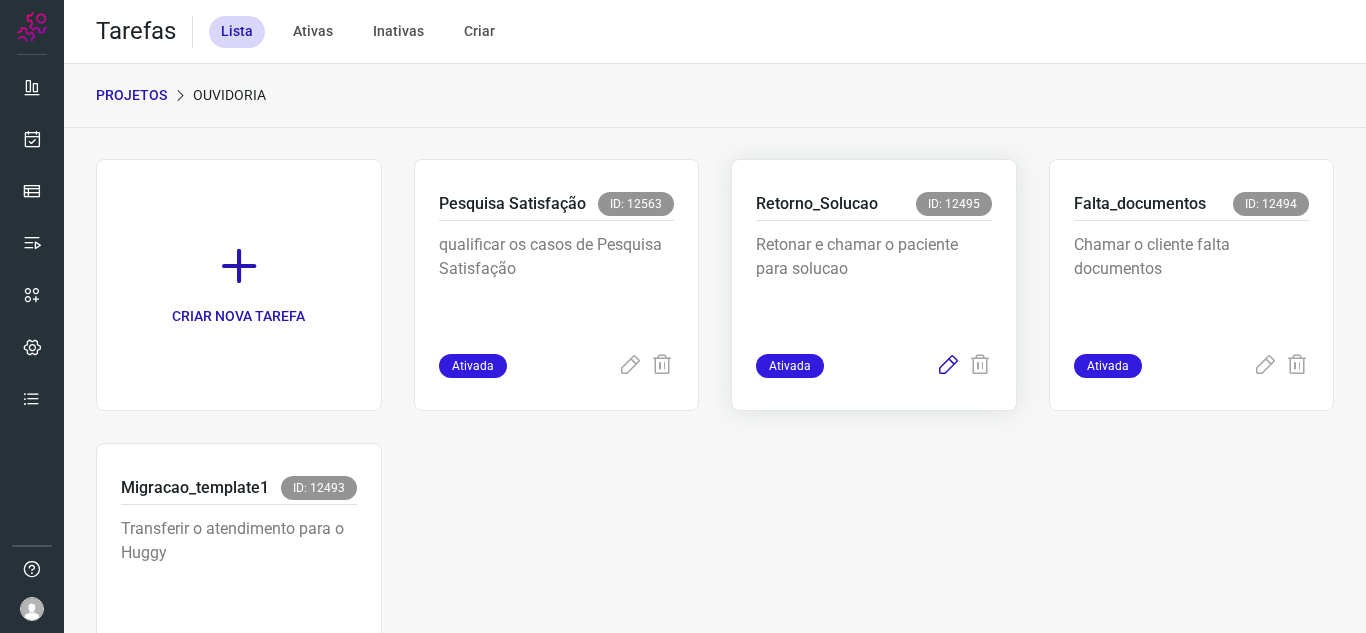 click at bounding box center (948, 366) 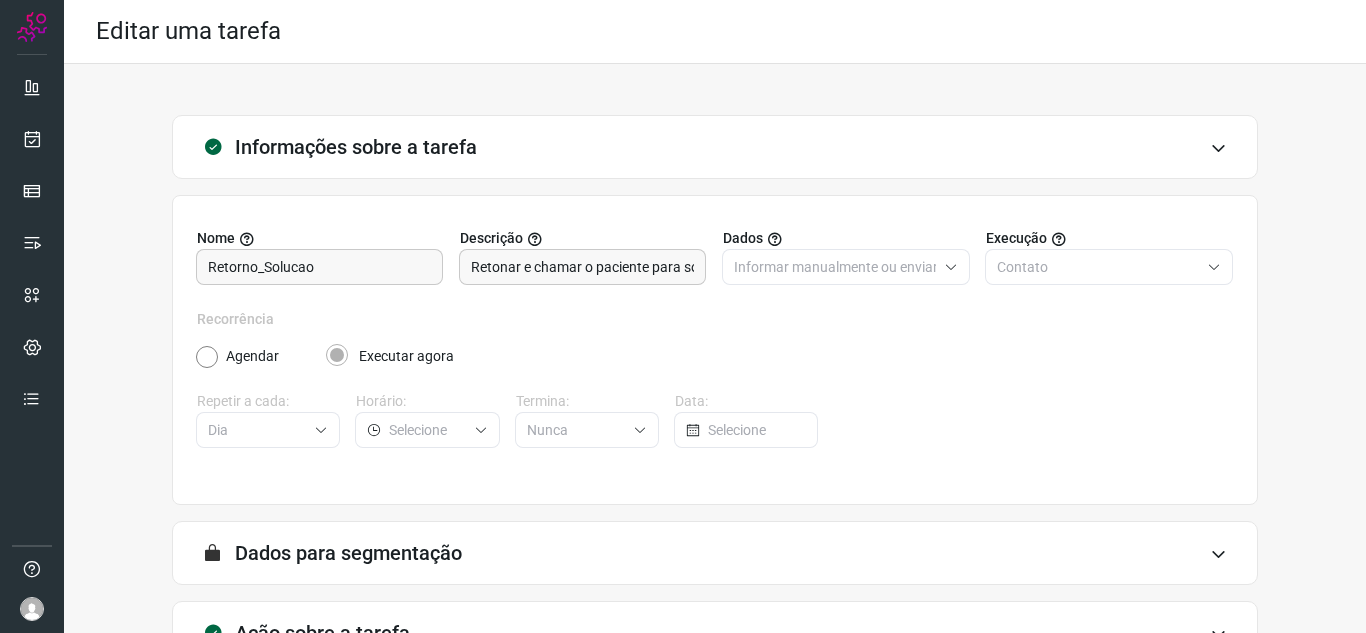 scroll, scrollTop: 148, scrollLeft: 0, axis: vertical 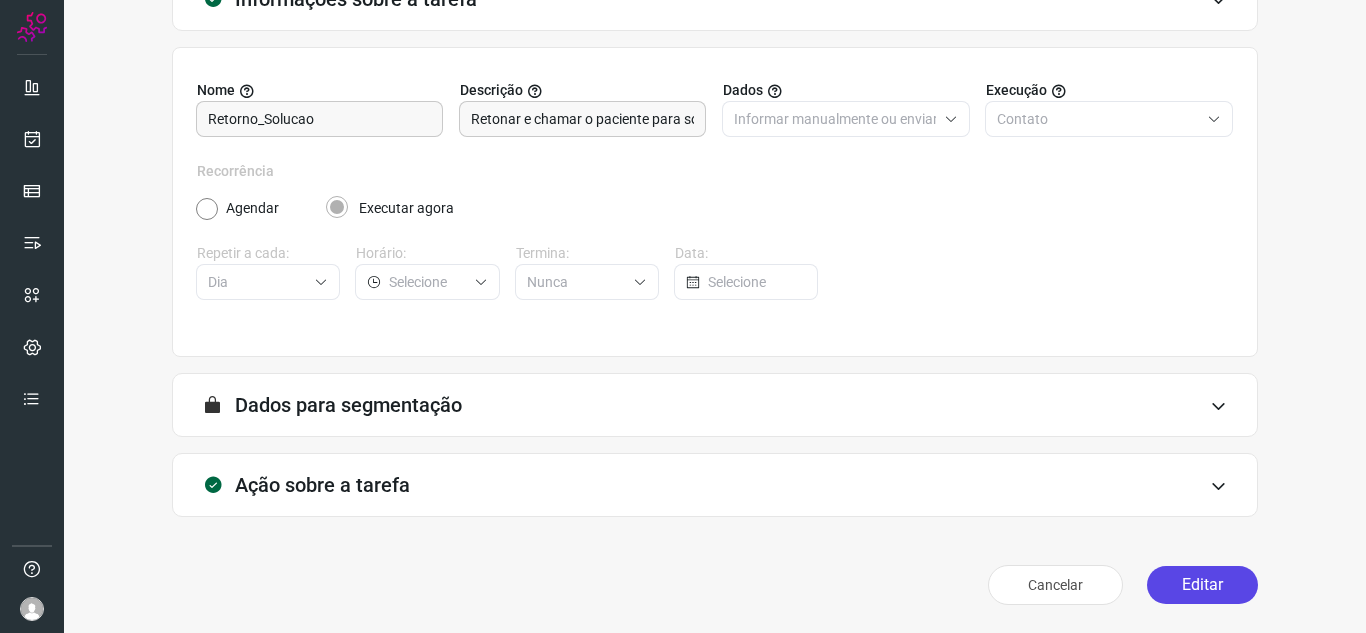 click on "Editar" at bounding box center (1202, 585) 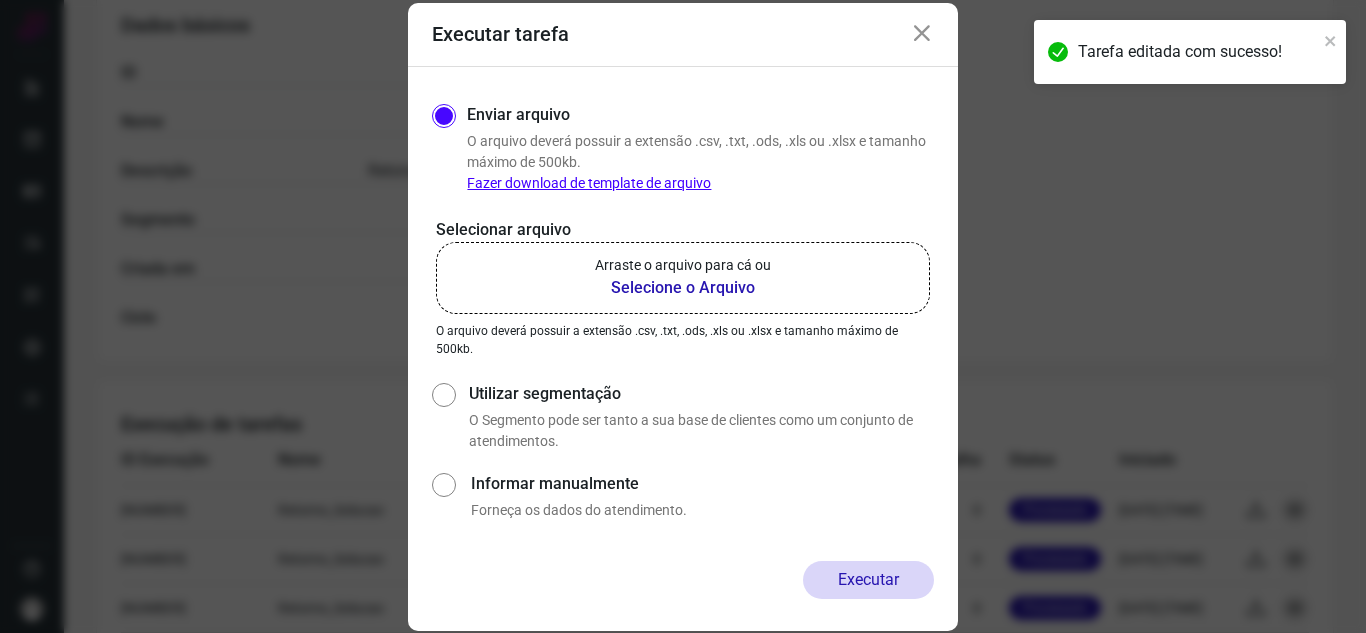 scroll, scrollTop: 400, scrollLeft: 0, axis: vertical 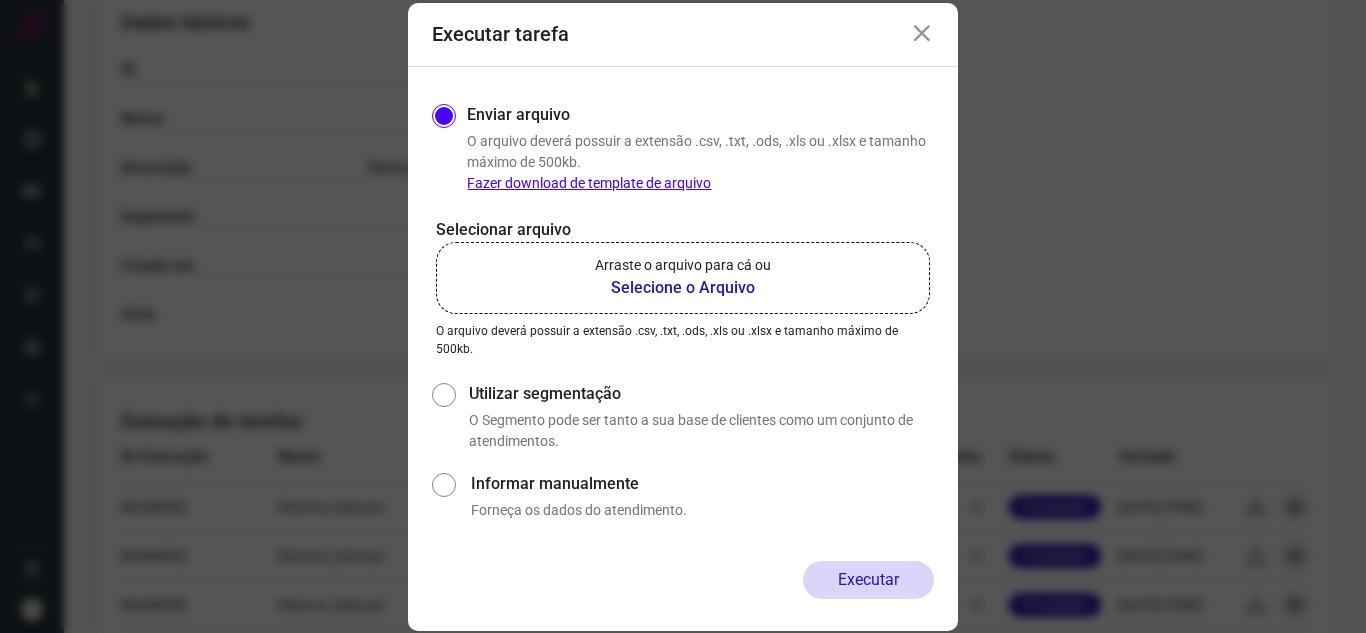 click on "Selecione o Arquivo" at bounding box center (683, 288) 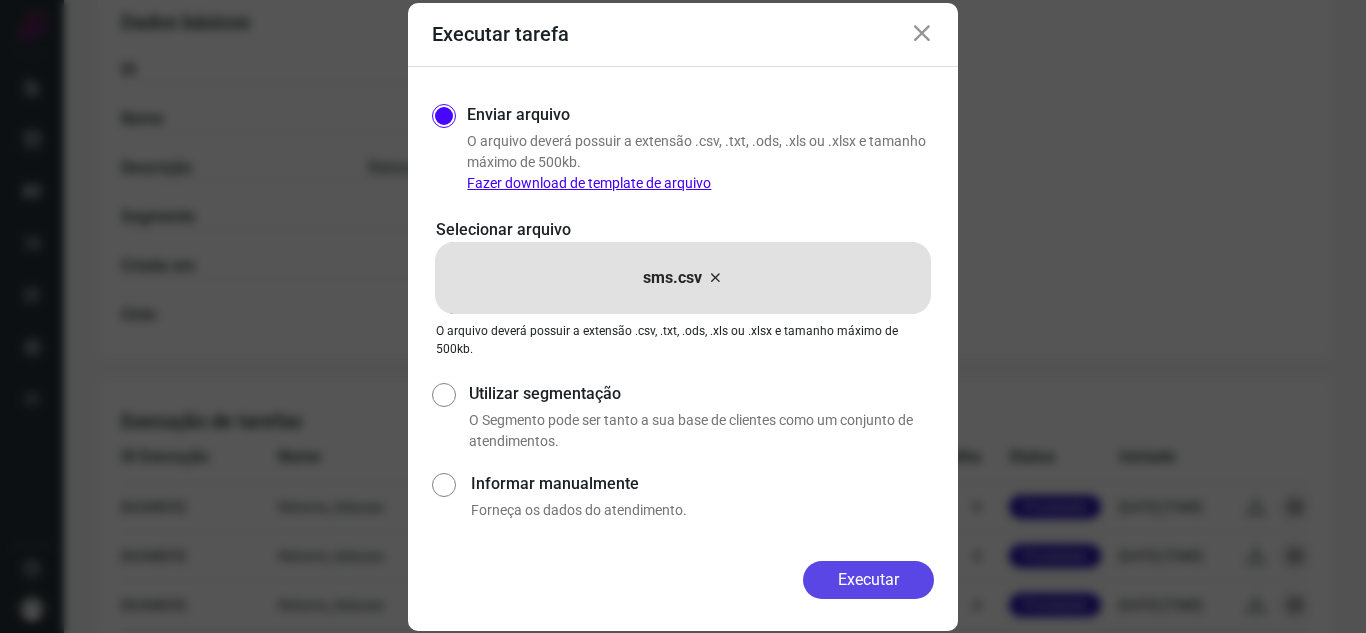 click on "Executar" at bounding box center (868, 580) 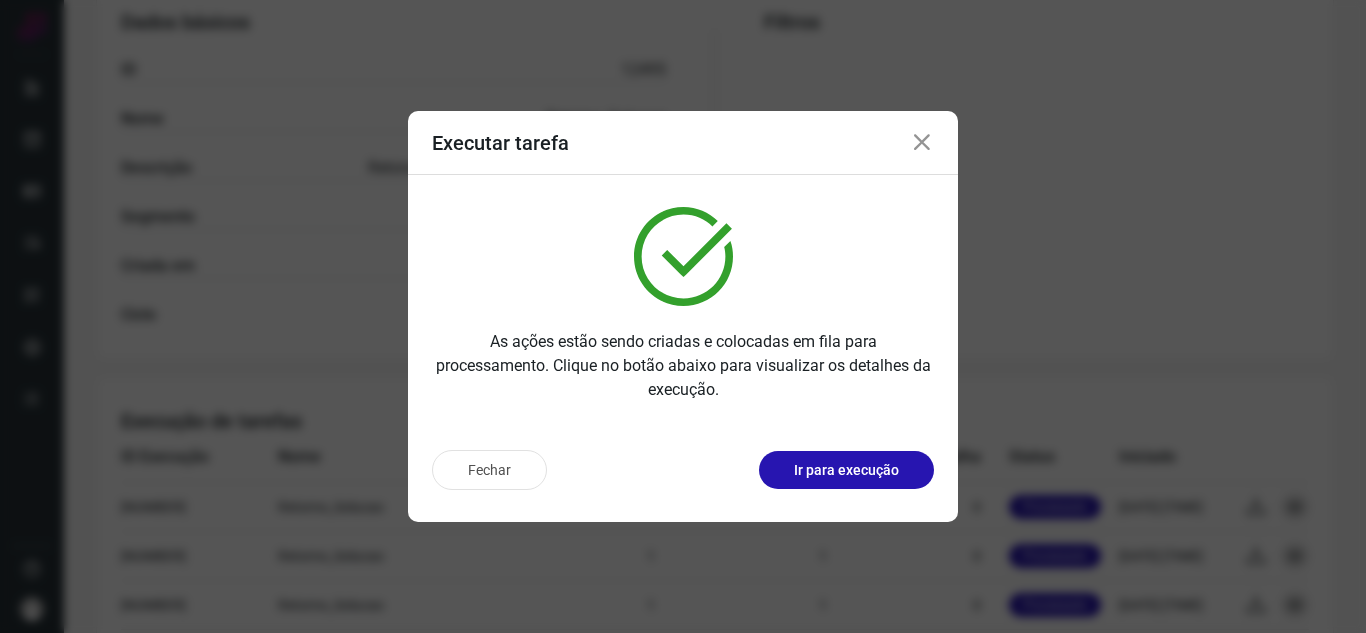 click on "Ir para execução" at bounding box center [846, 470] 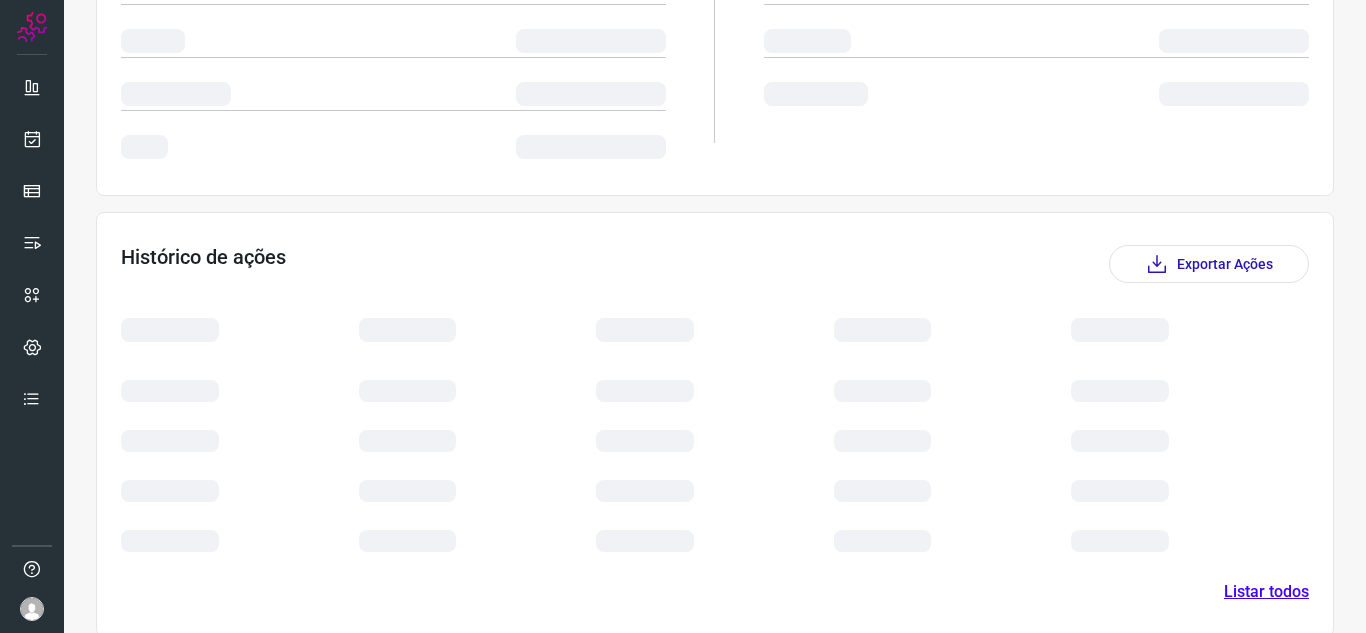 scroll, scrollTop: 241, scrollLeft: 0, axis: vertical 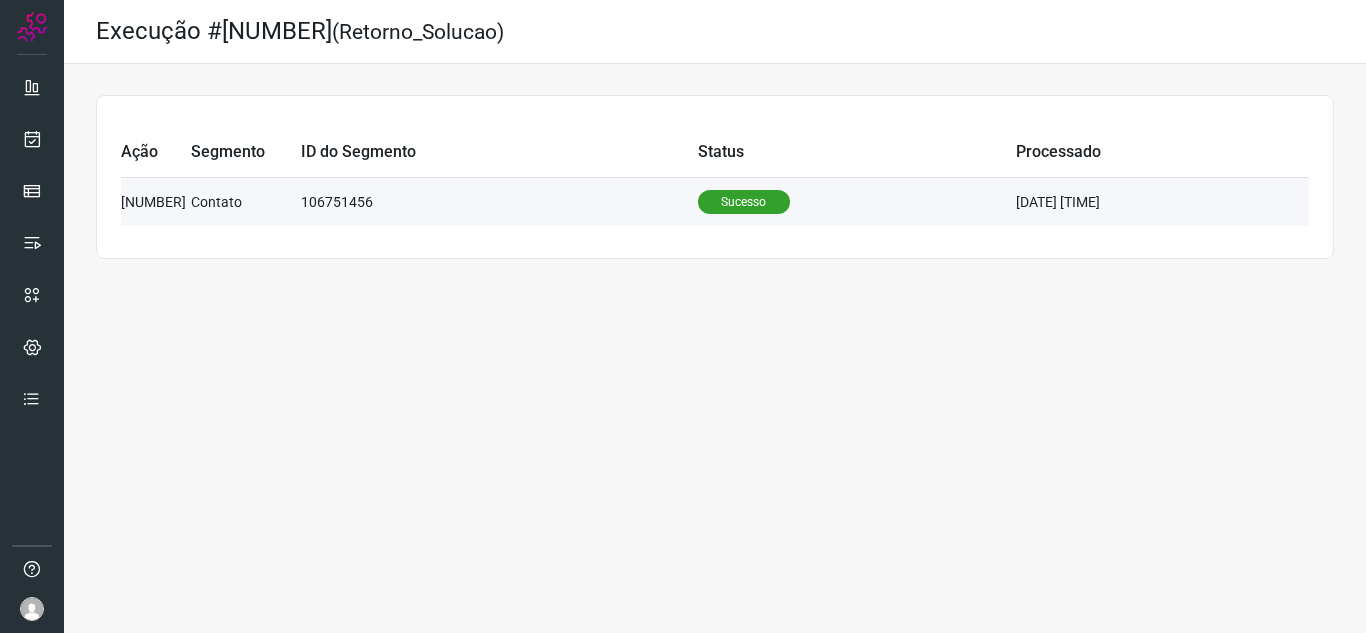 click on "106751456" at bounding box center (499, 201) 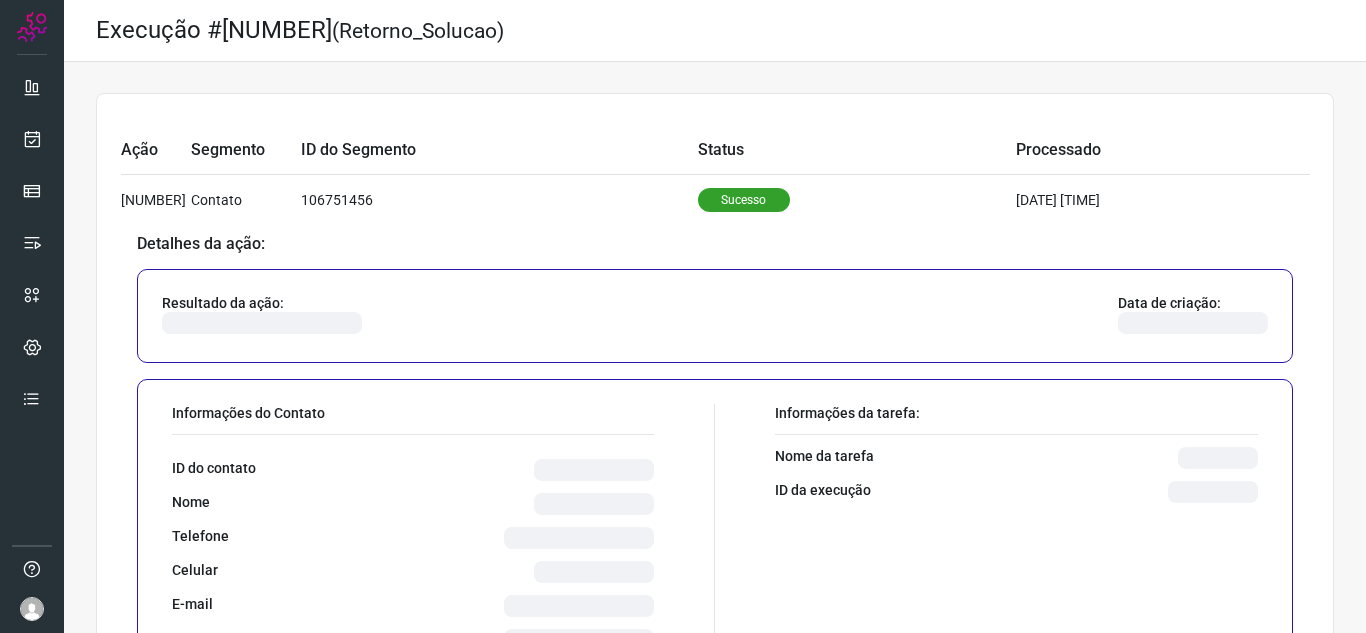 click on "ID do contato Nome Telefone Celular E-mail Grupos Organizações" at bounding box center (413, 560) 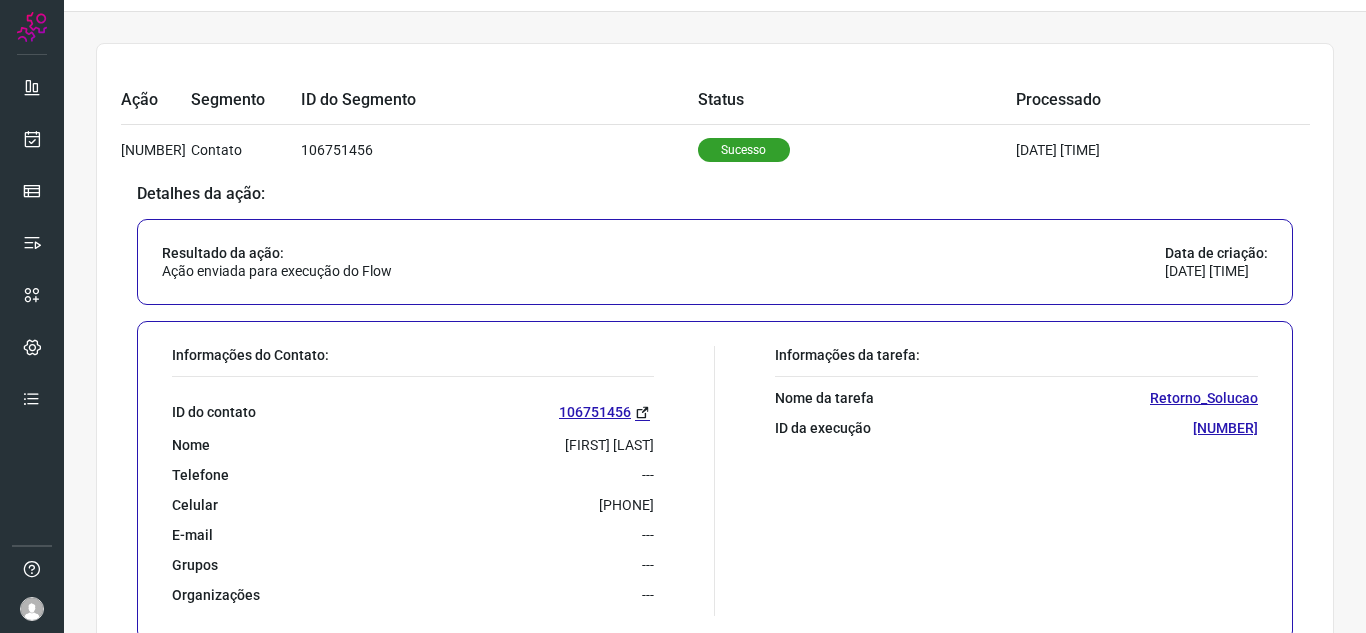 scroll, scrollTop: 43, scrollLeft: 0, axis: vertical 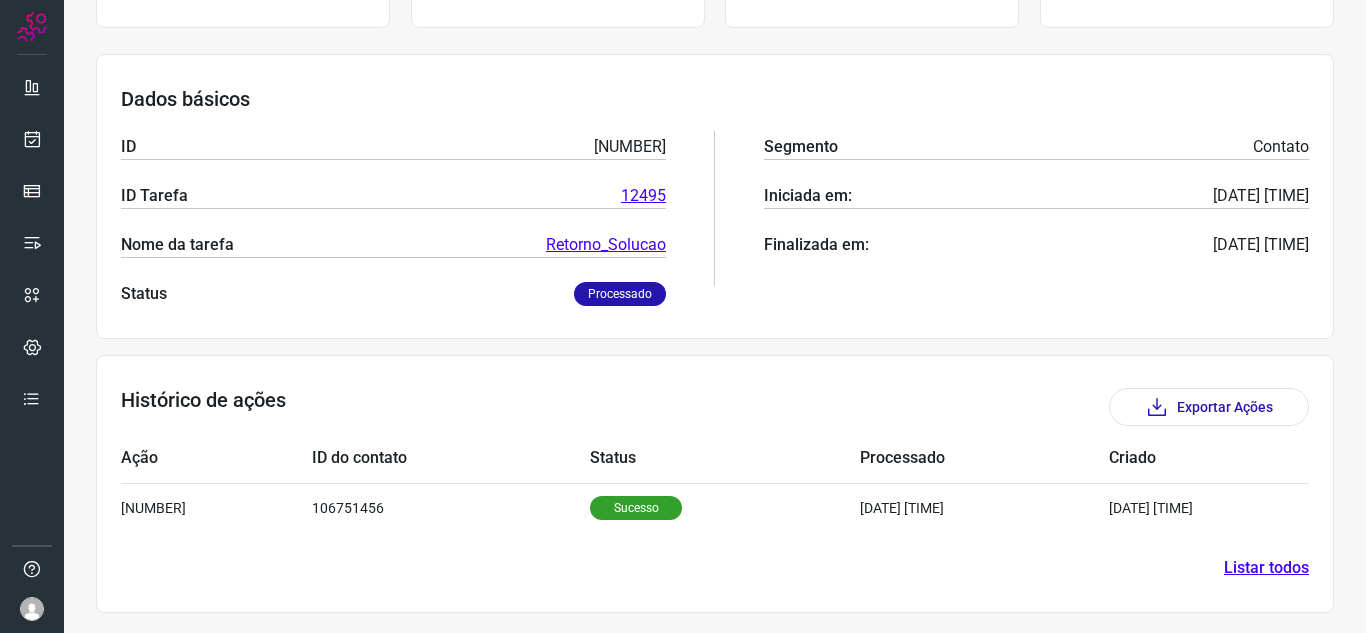 click on "Listar todos" at bounding box center [1266, 568] 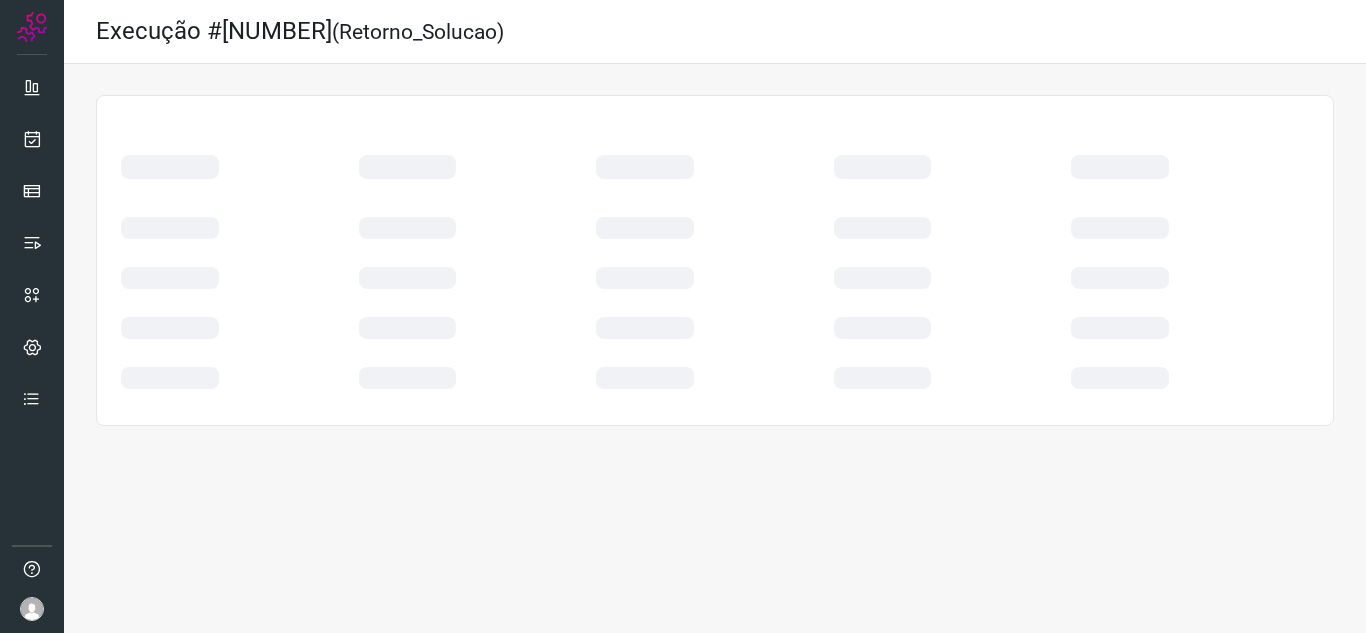 scroll, scrollTop: 0, scrollLeft: 0, axis: both 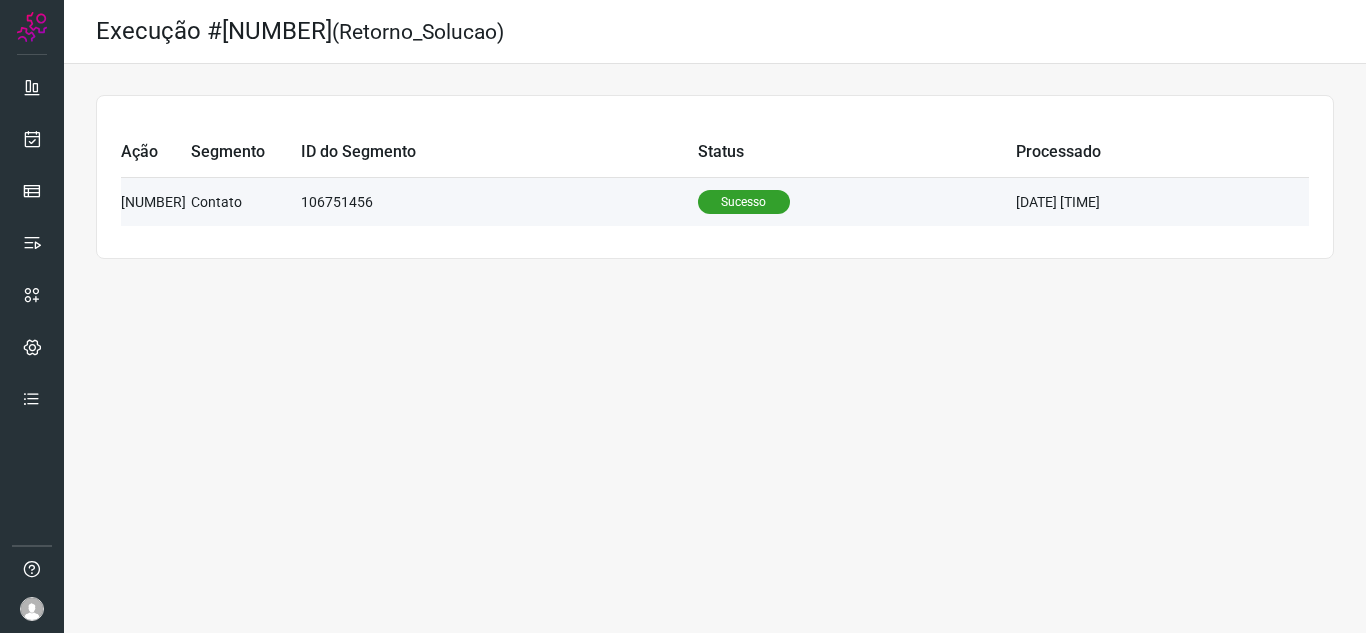 click on "[DATE] [TIME]" at bounding box center (1162, 201) 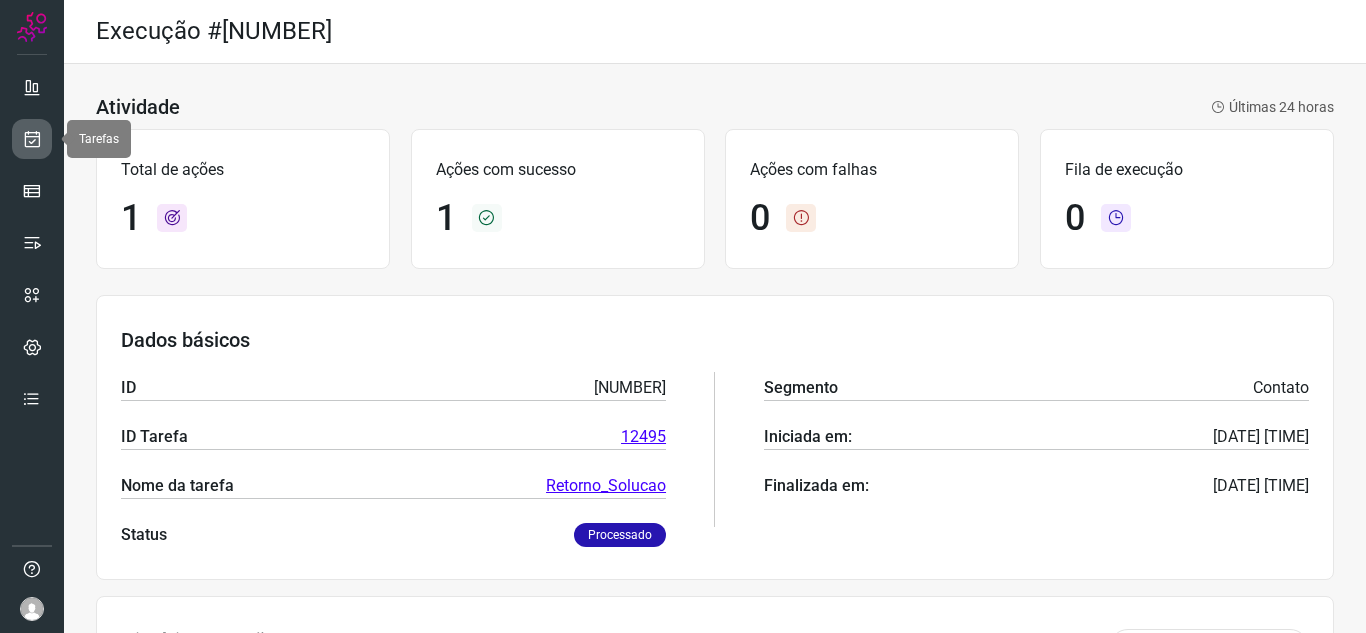 click at bounding box center [32, 139] 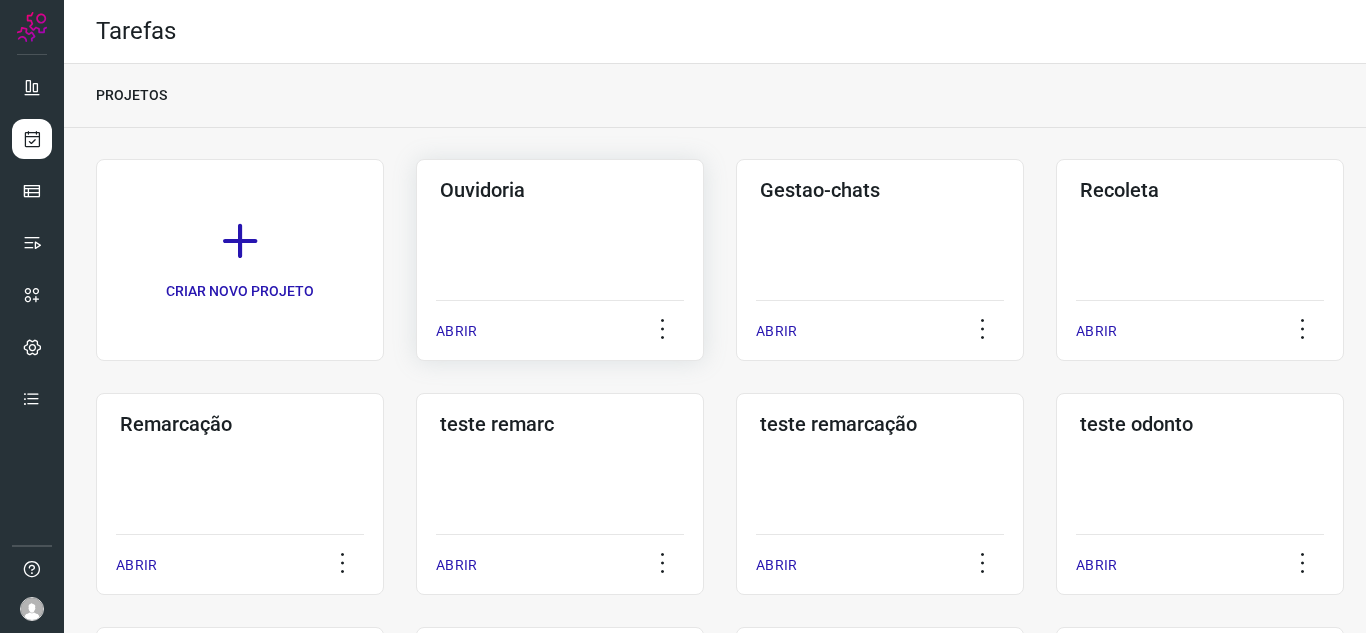 click on "ABRIR" at bounding box center [456, 331] 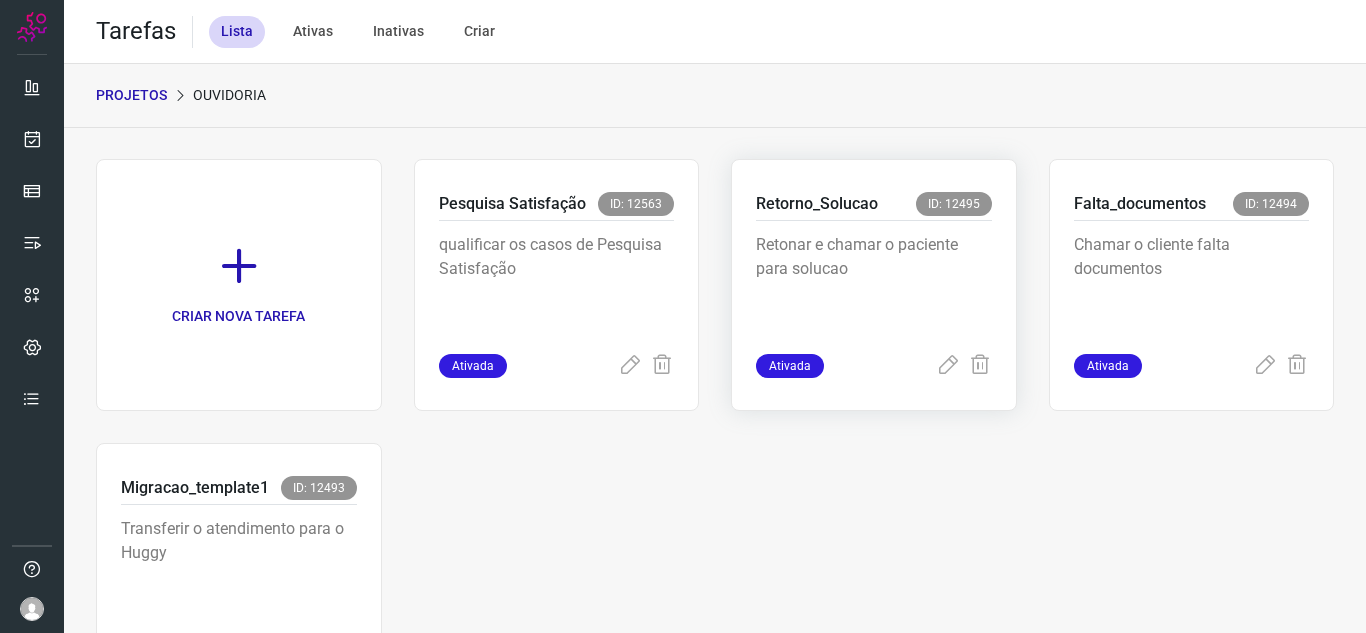click on "Ativada" at bounding box center (790, 366) 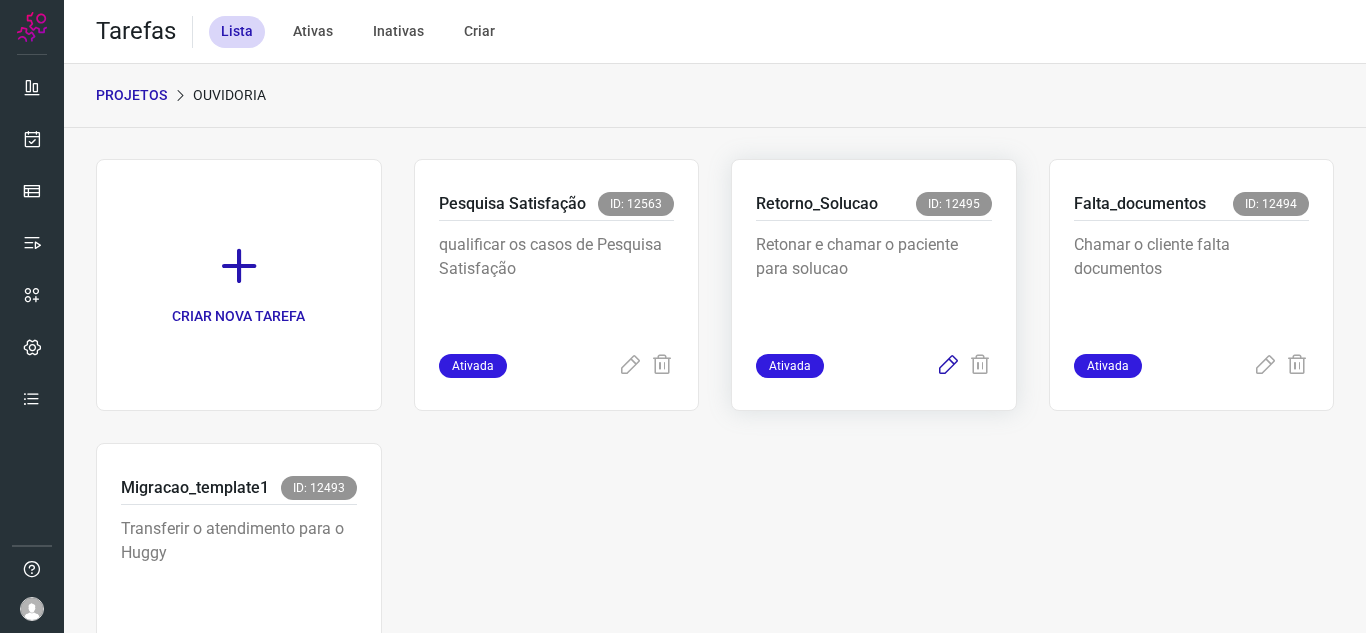 click at bounding box center [948, 366] 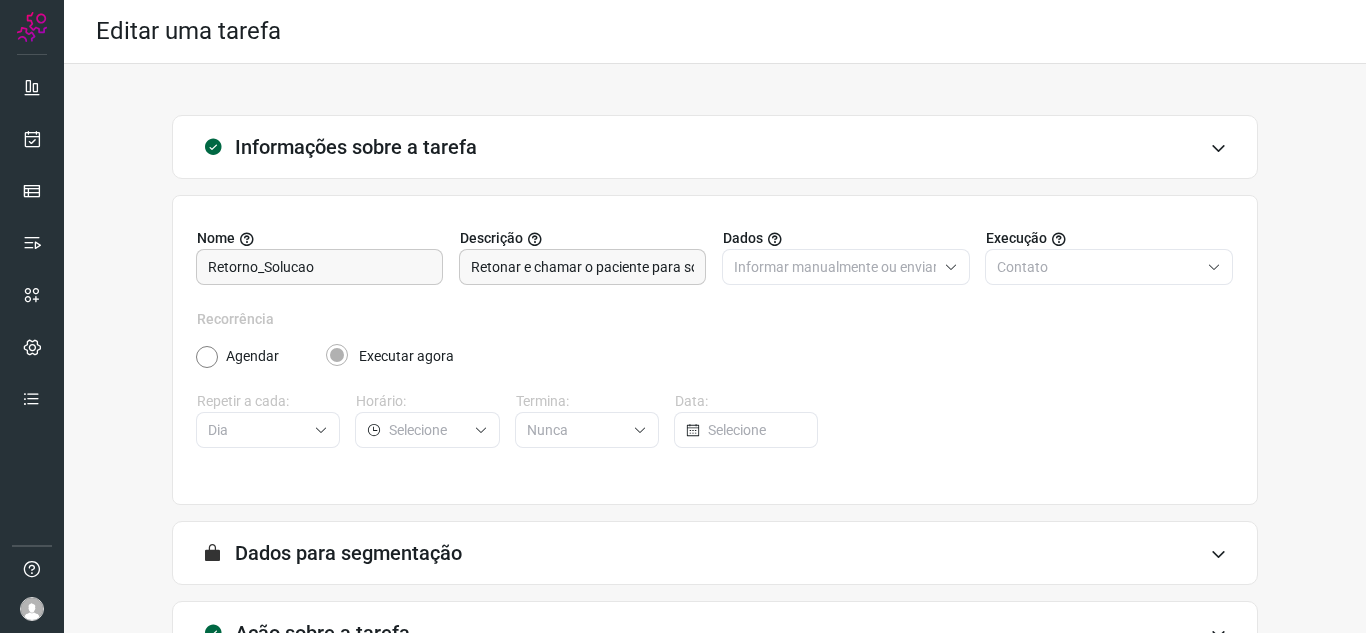 scroll, scrollTop: 148, scrollLeft: 0, axis: vertical 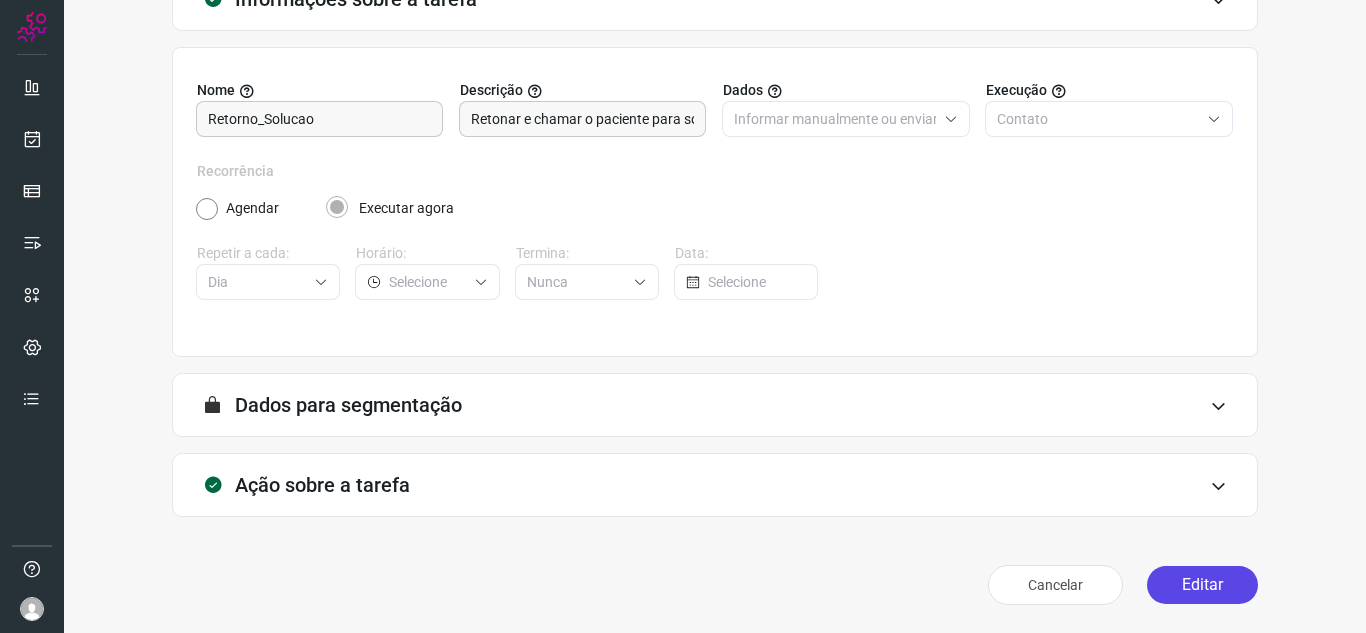 click on "Editar" at bounding box center (1202, 585) 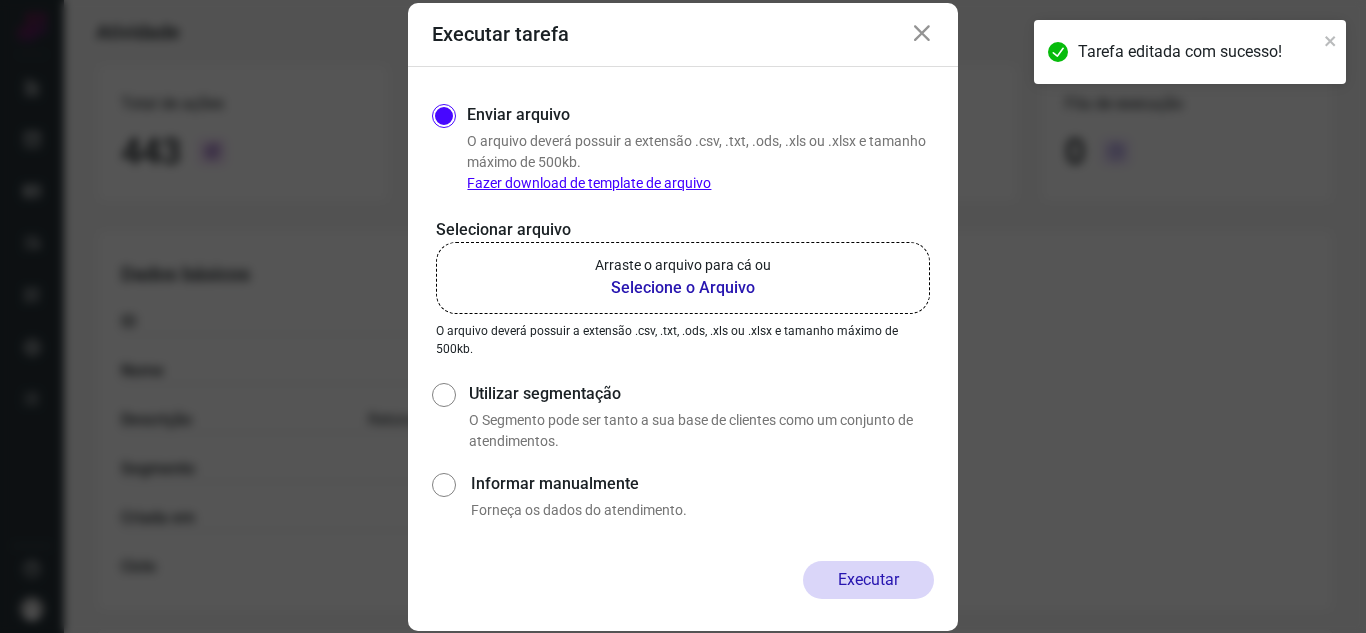 drag, startPoint x: 1365, startPoint y: 147, endPoint x: 1365, endPoint y: 166, distance: 19 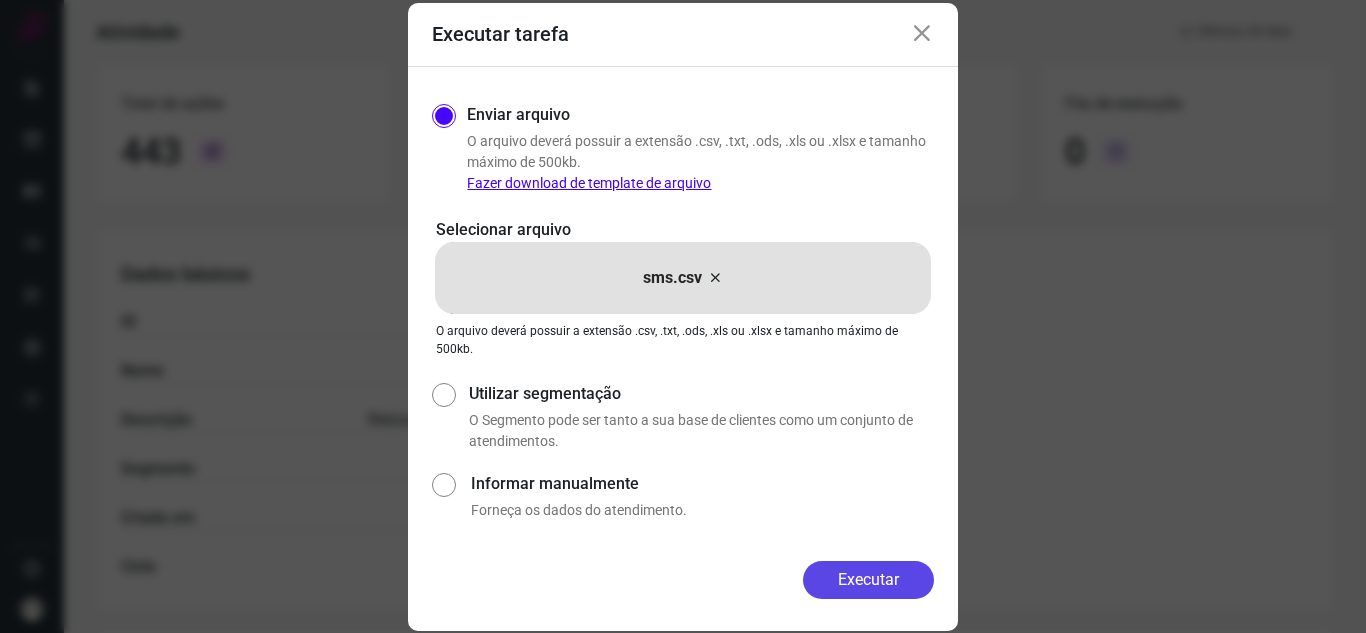 click on "Executar" at bounding box center [868, 580] 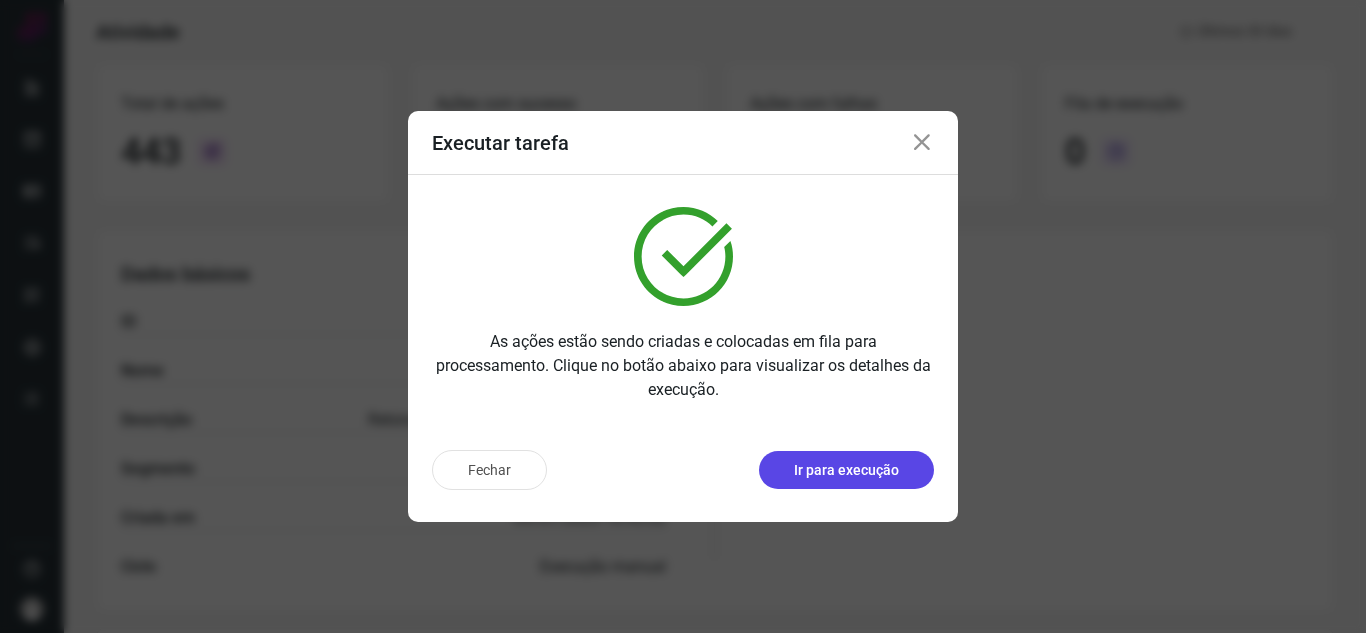 click on "Ir para execução" at bounding box center [846, 470] 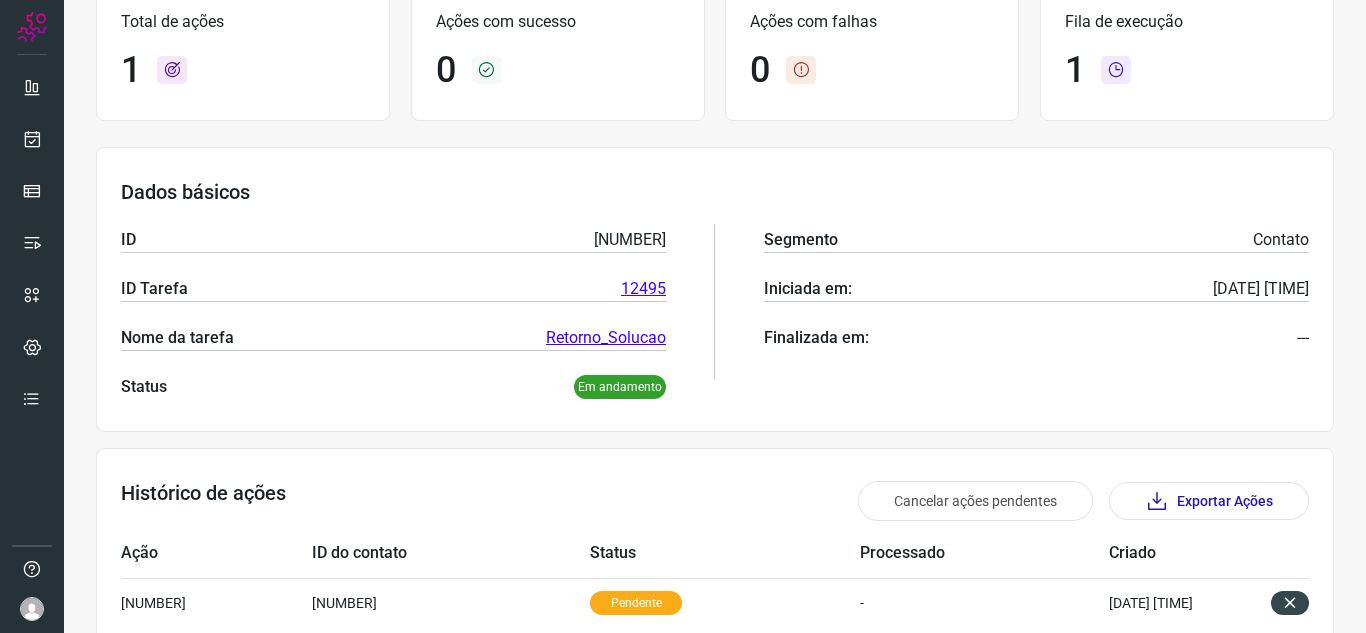 scroll, scrollTop: 243, scrollLeft: 0, axis: vertical 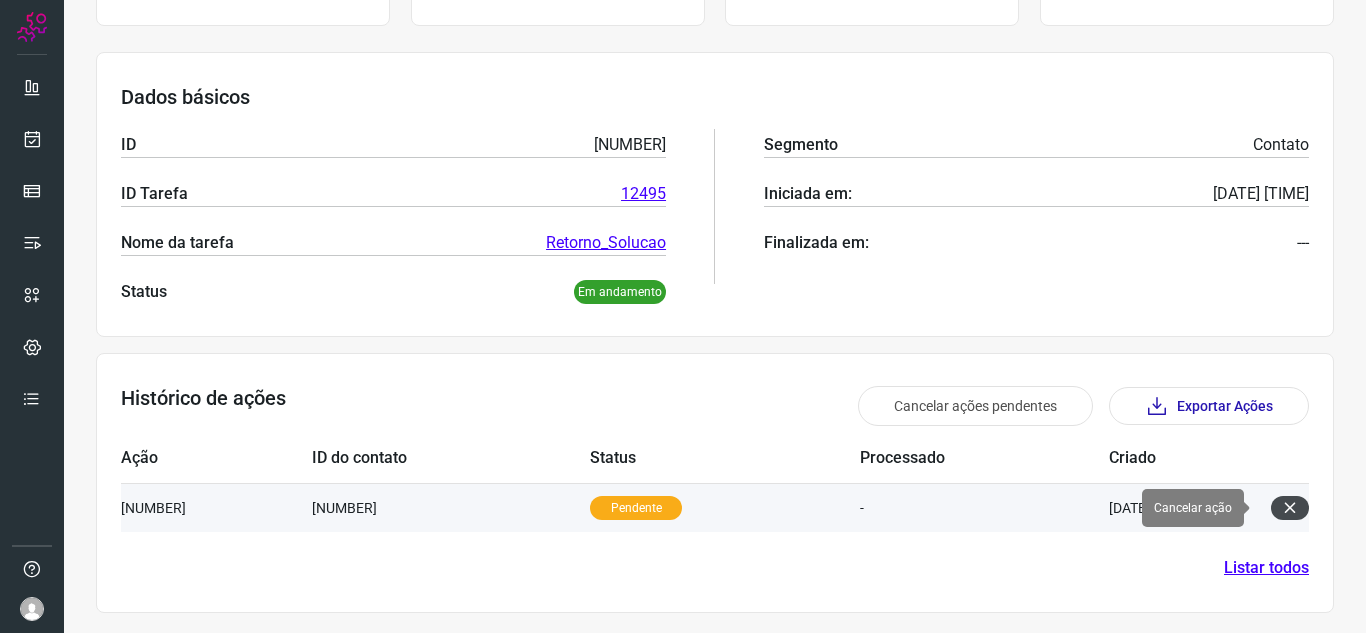 click at bounding box center [1290, 508] 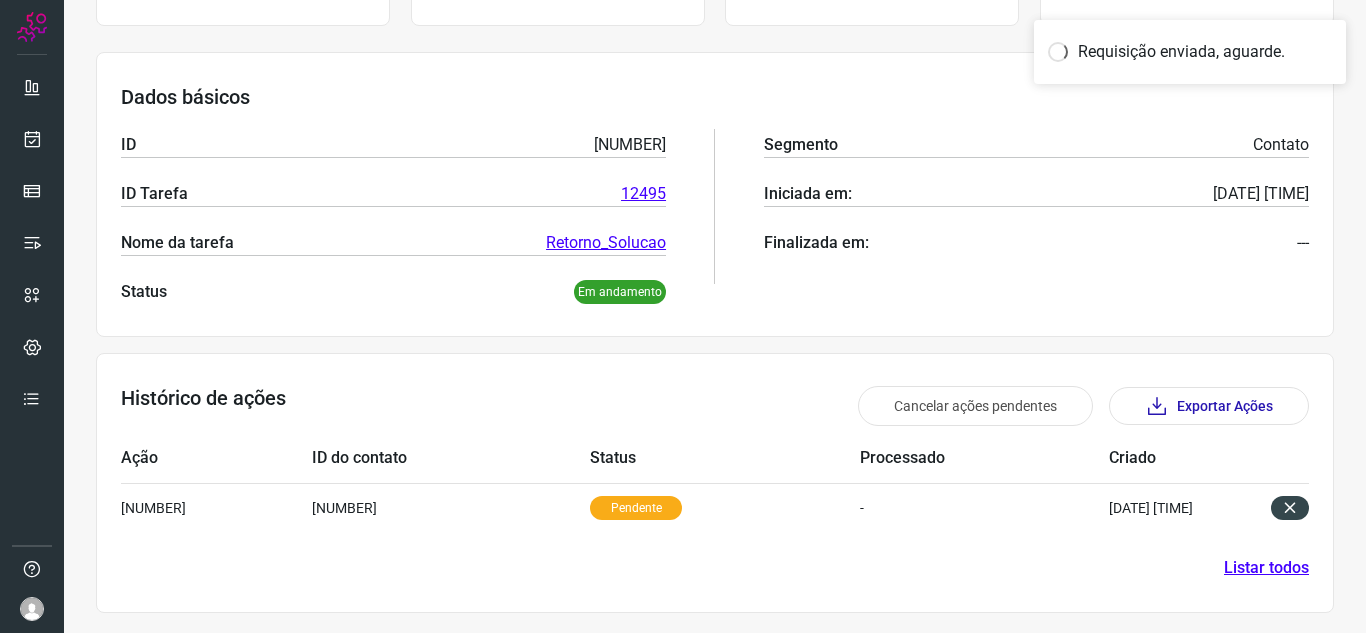 scroll, scrollTop: 241, scrollLeft: 0, axis: vertical 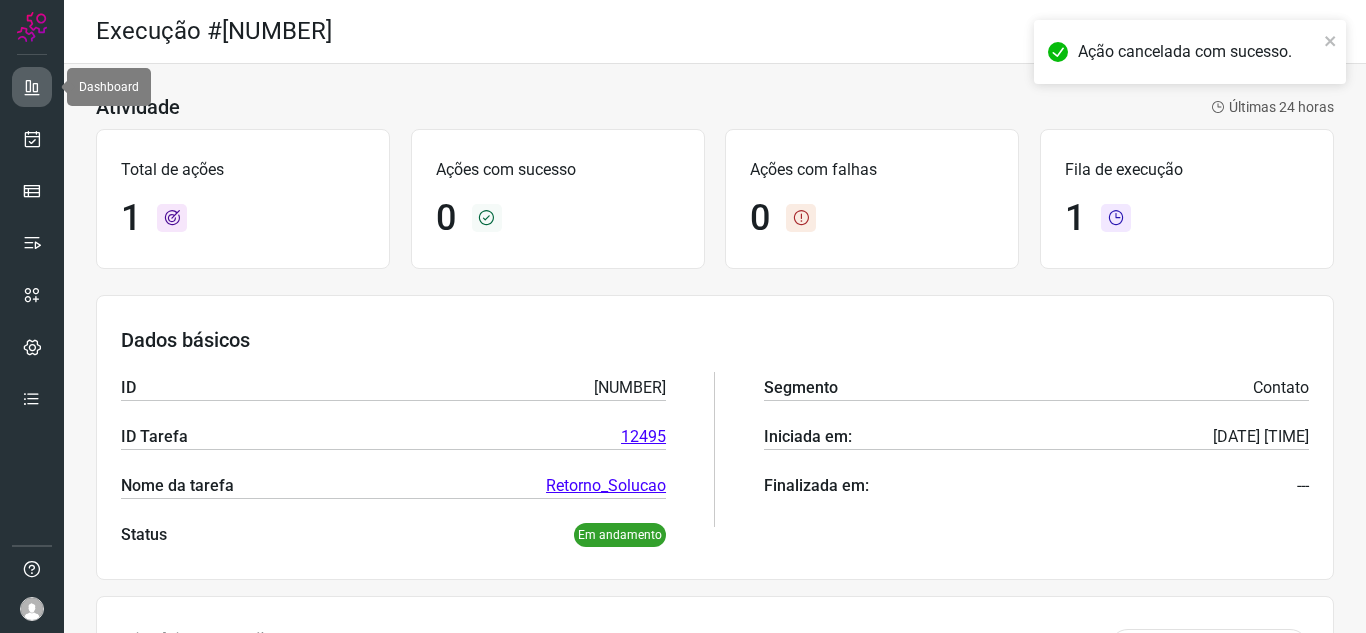click at bounding box center (32, 87) 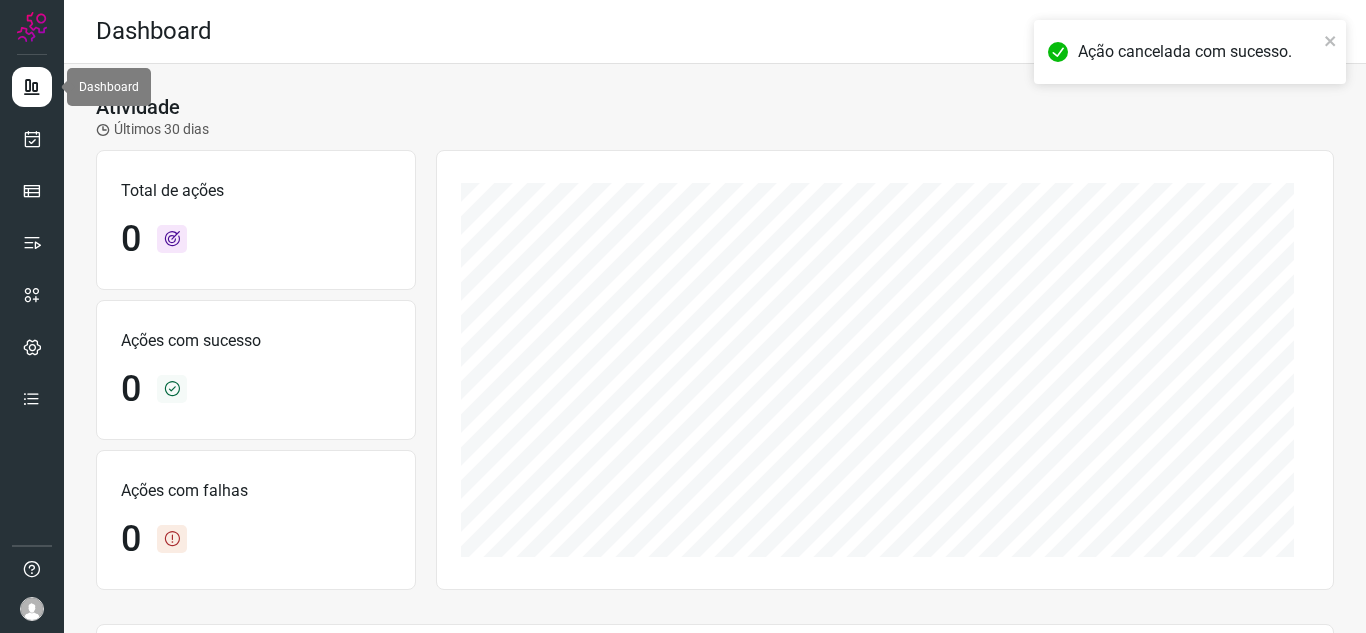 click at bounding box center [32, 87] 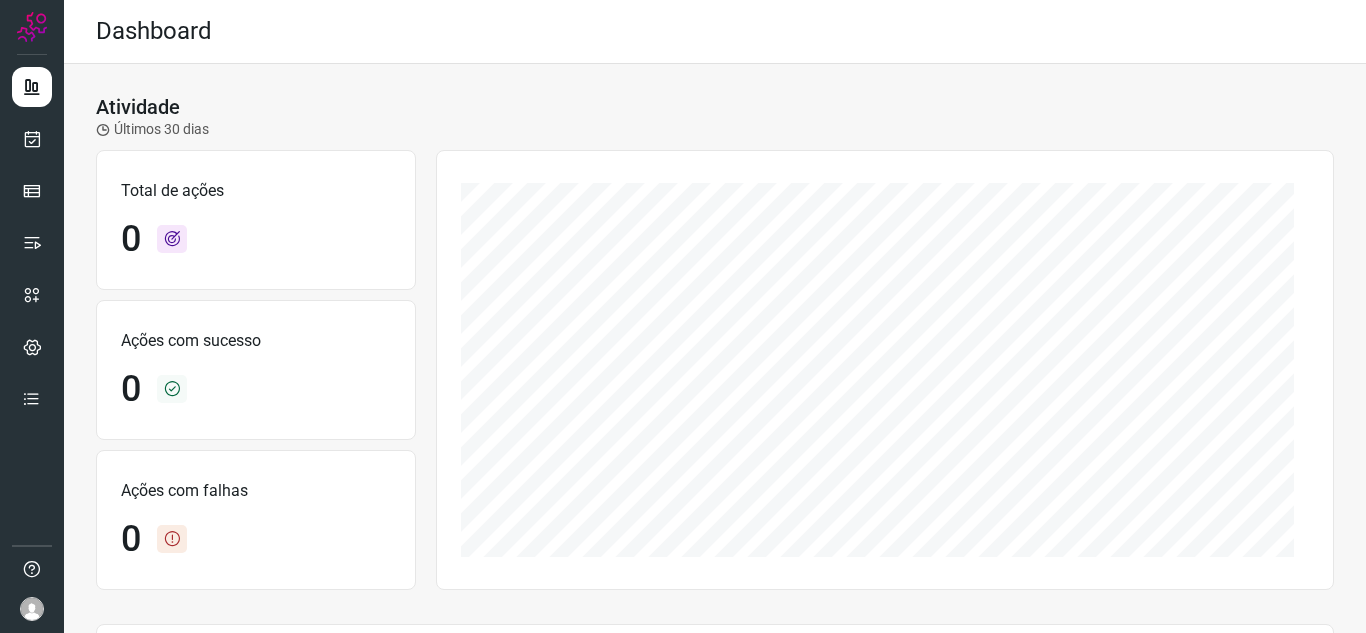 scroll, scrollTop: 0, scrollLeft: 0, axis: both 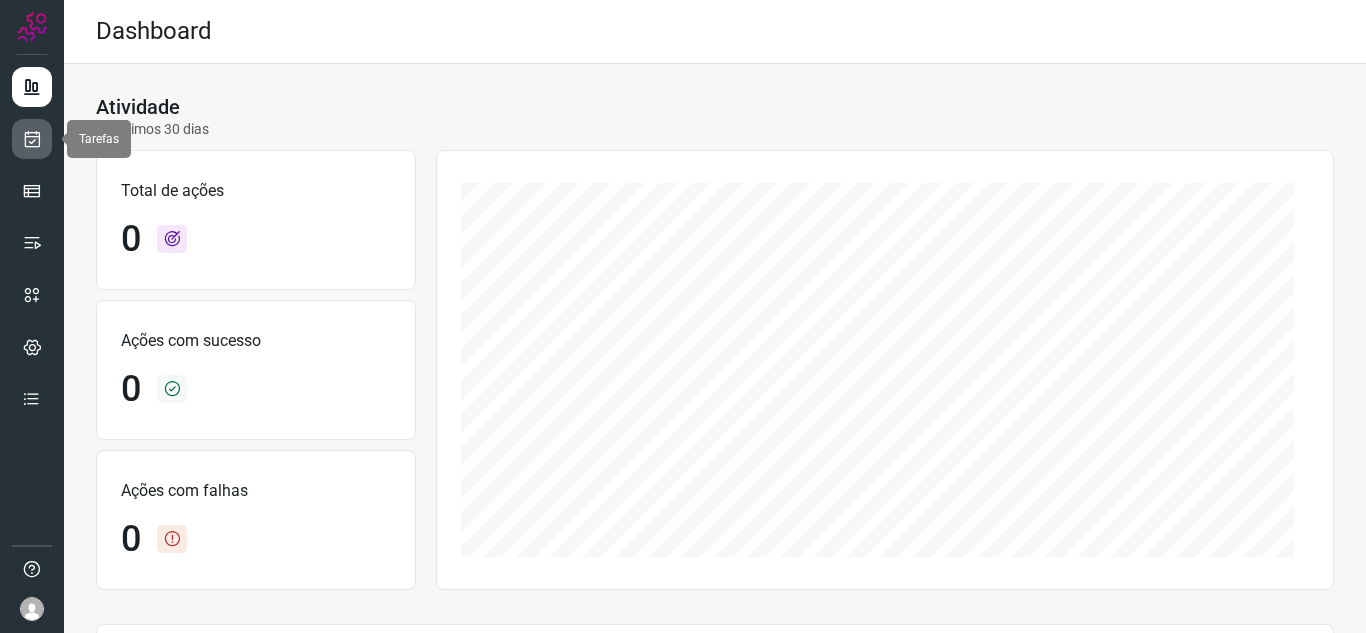 click at bounding box center [32, 139] 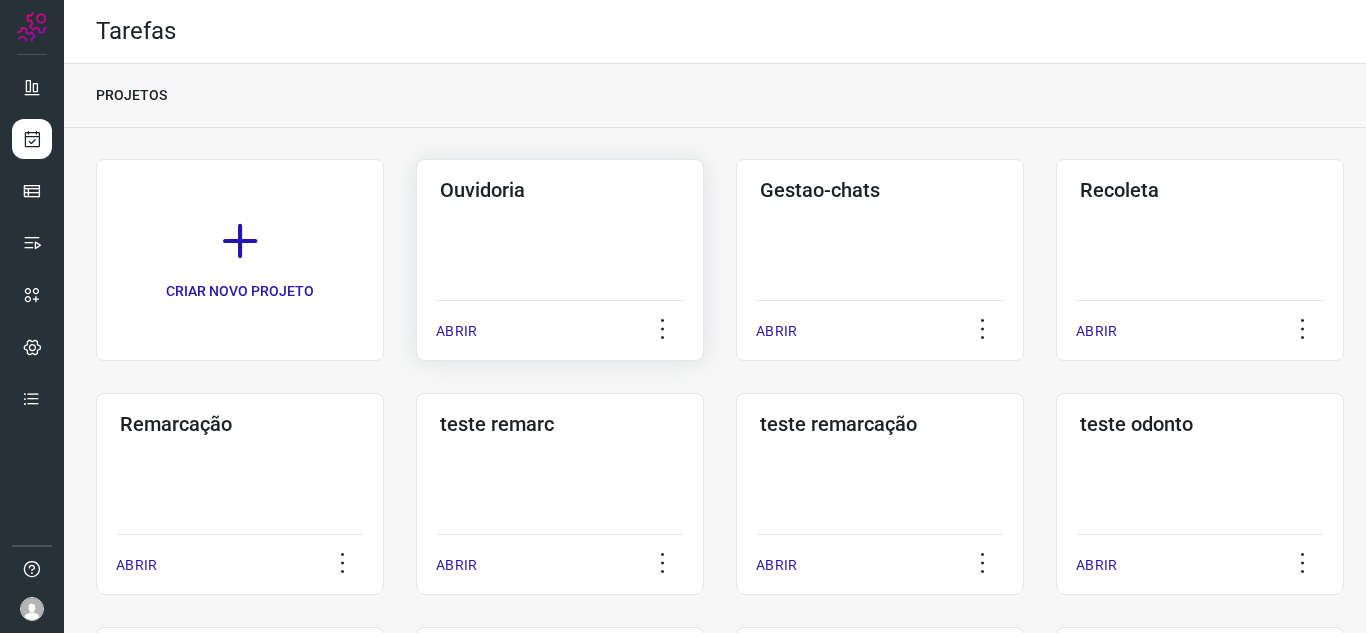click on "ABRIR" at bounding box center (456, 331) 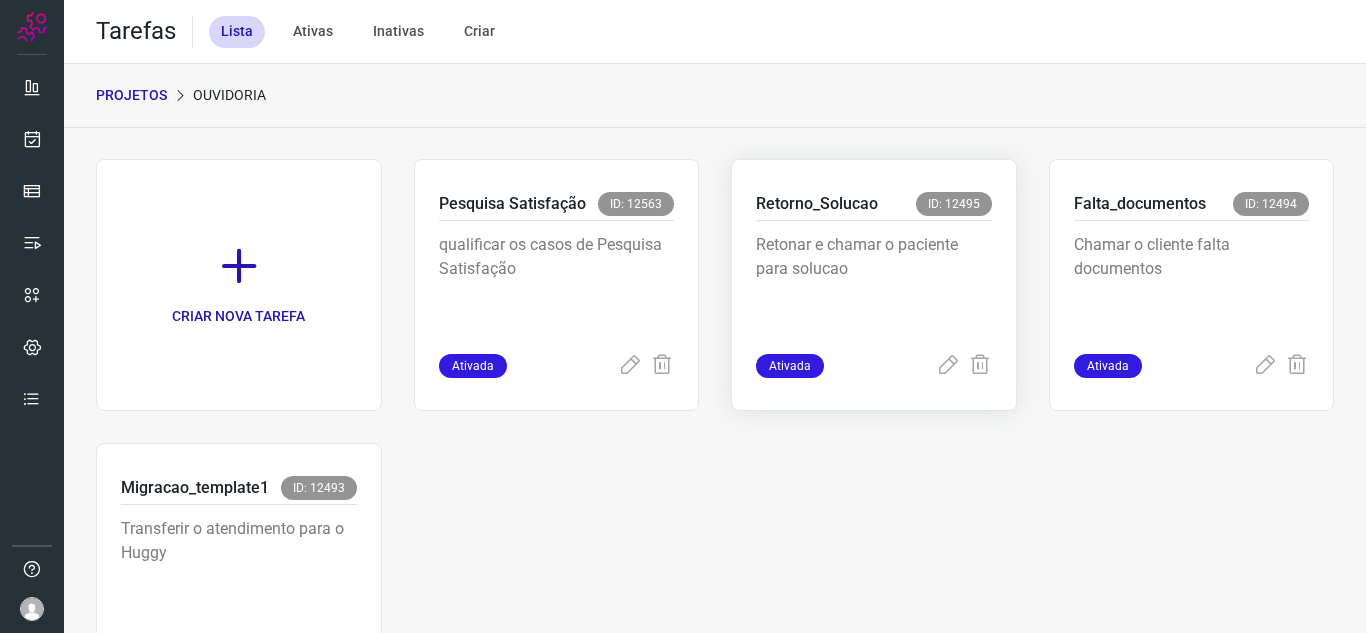 click on "Ativada" at bounding box center [790, 366] 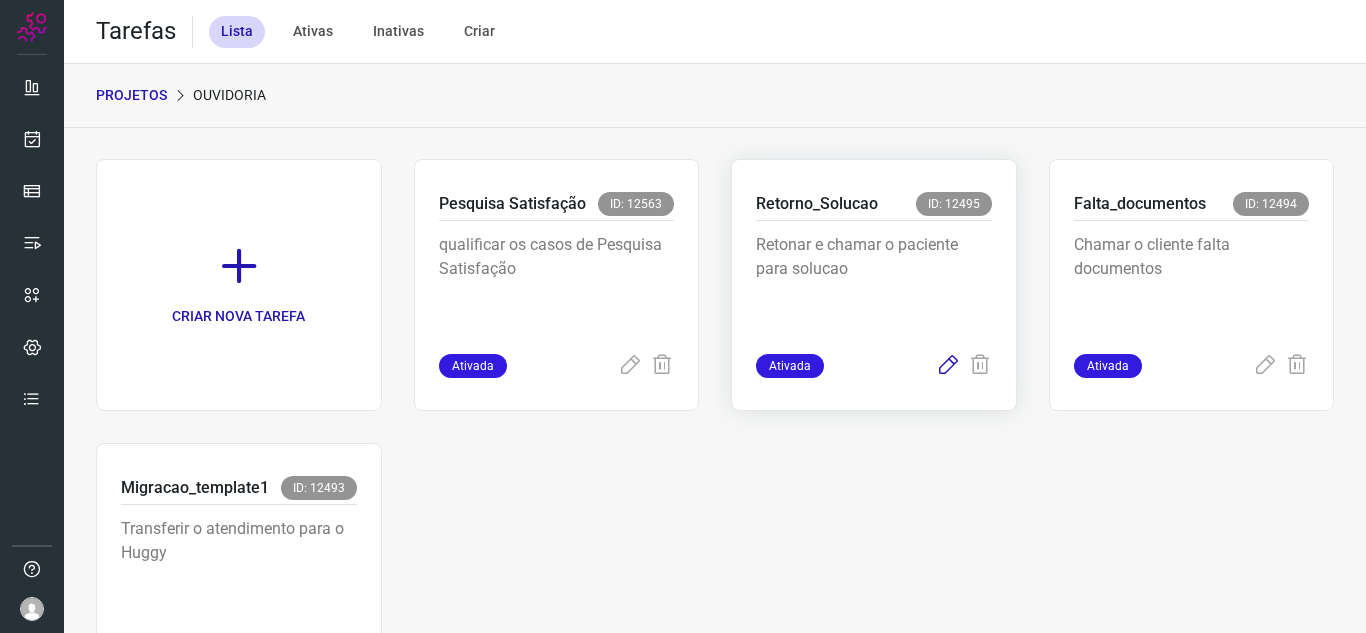 click at bounding box center (948, 366) 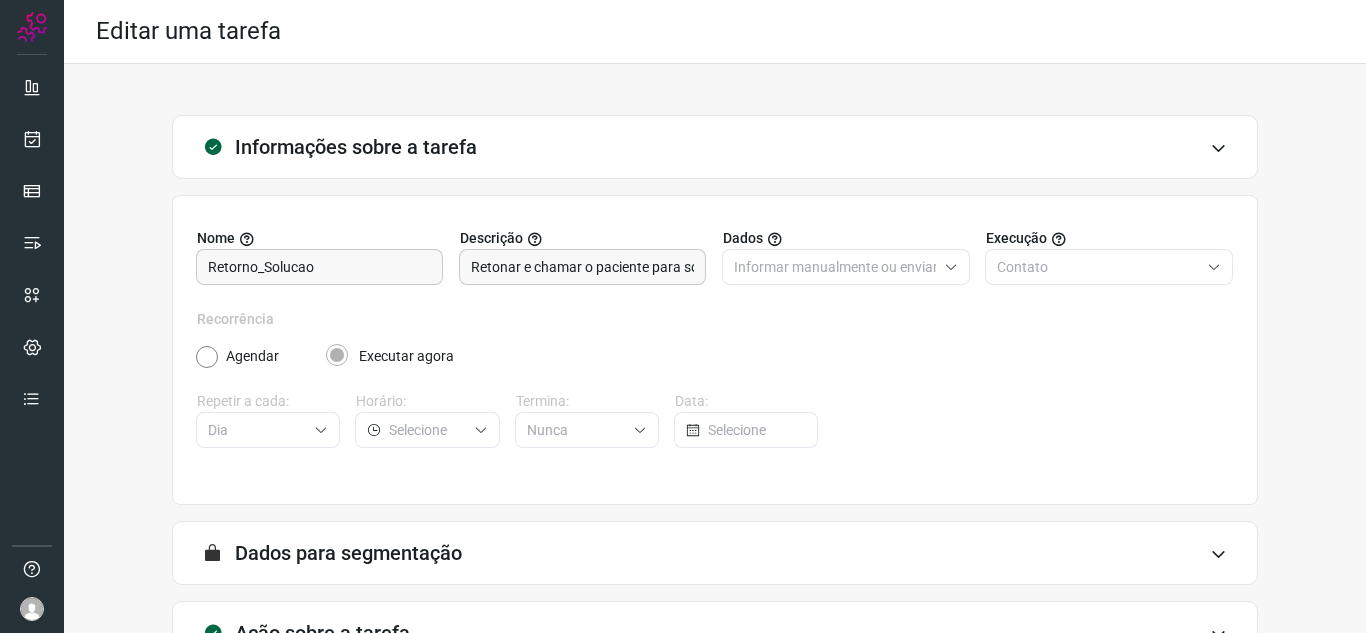 scroll, scrollTop: 148, scrollLeft: 0, axis: vertical 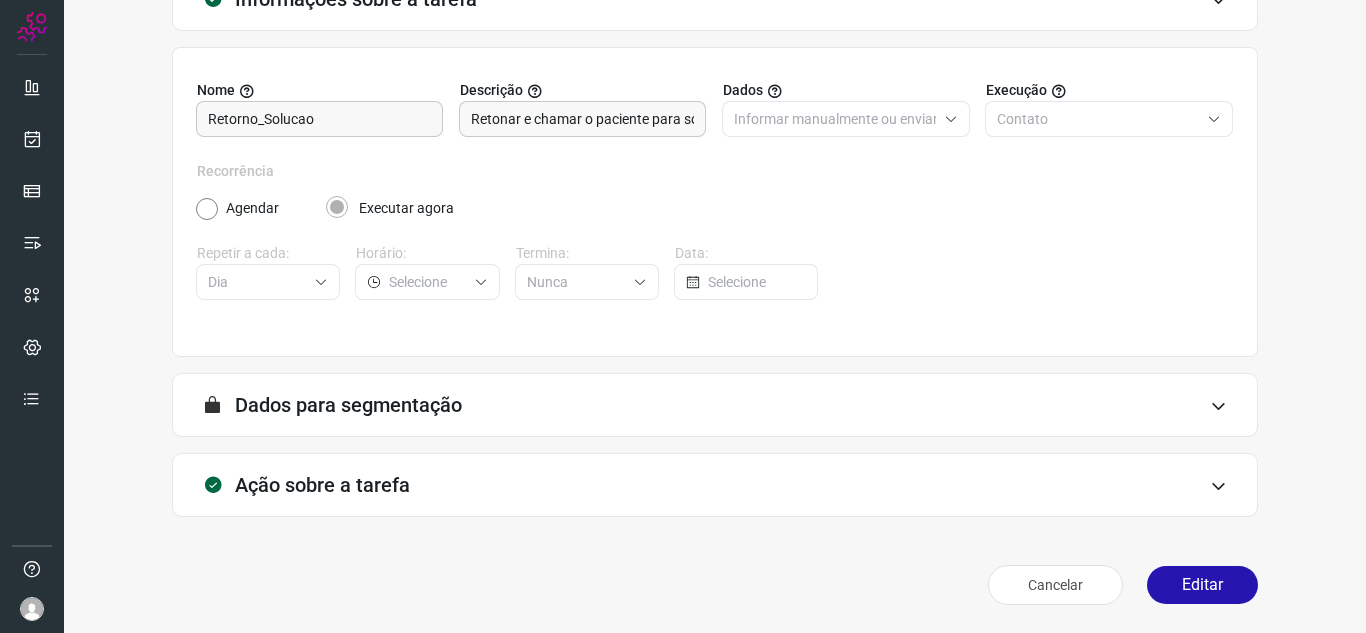 click on "Cancelar   Editar" at bounding box center (715, 585) 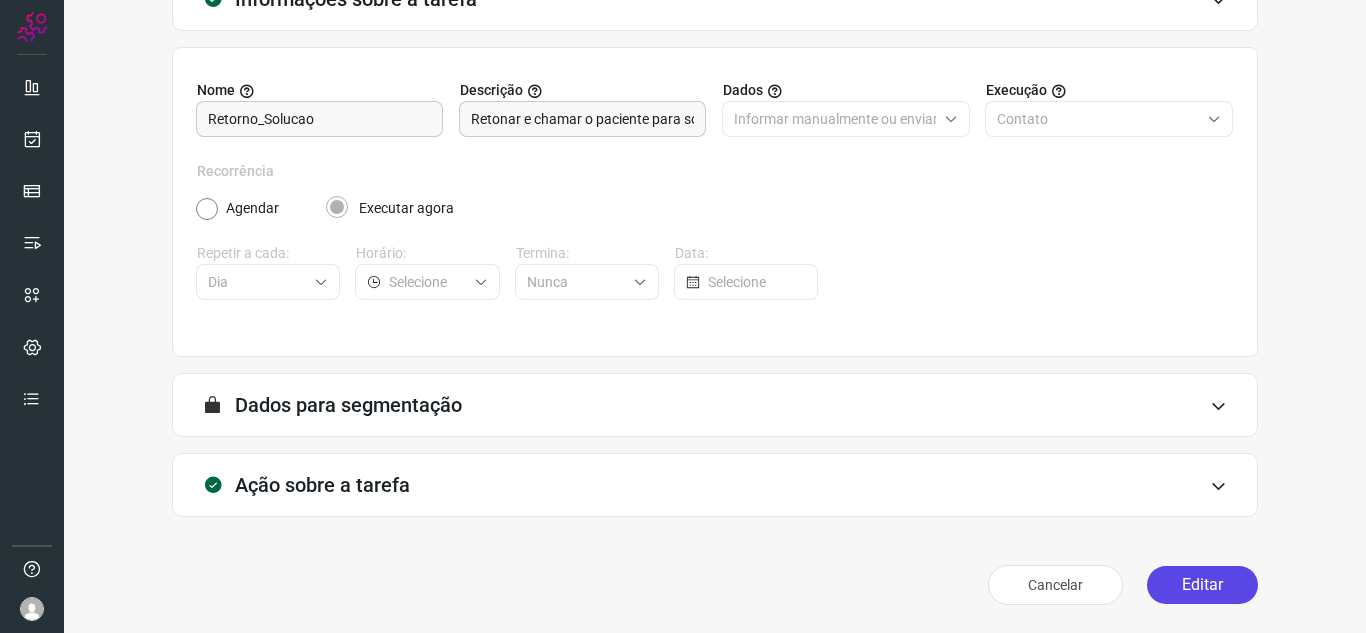 click on "Editar" at bounding box center (1202, 585) 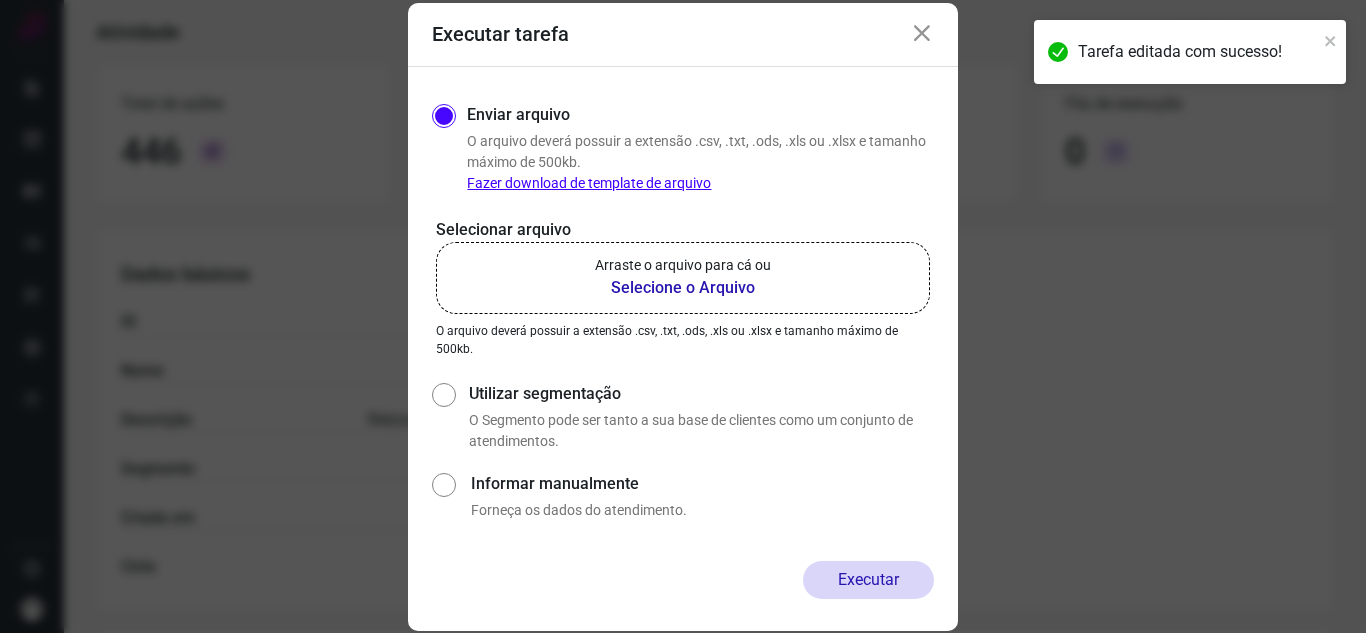 click on "Selecione o Arquivo" at bounding box center [683, 288] 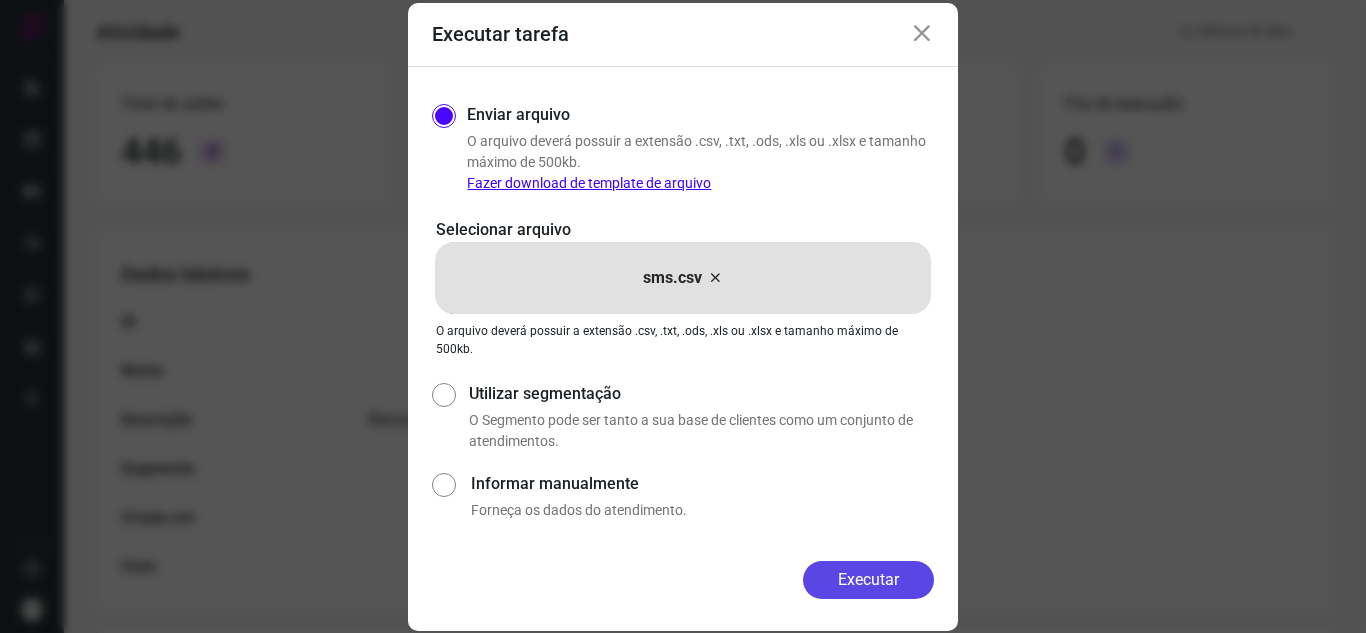 click on "Executar" at bounding box center [868, 580] 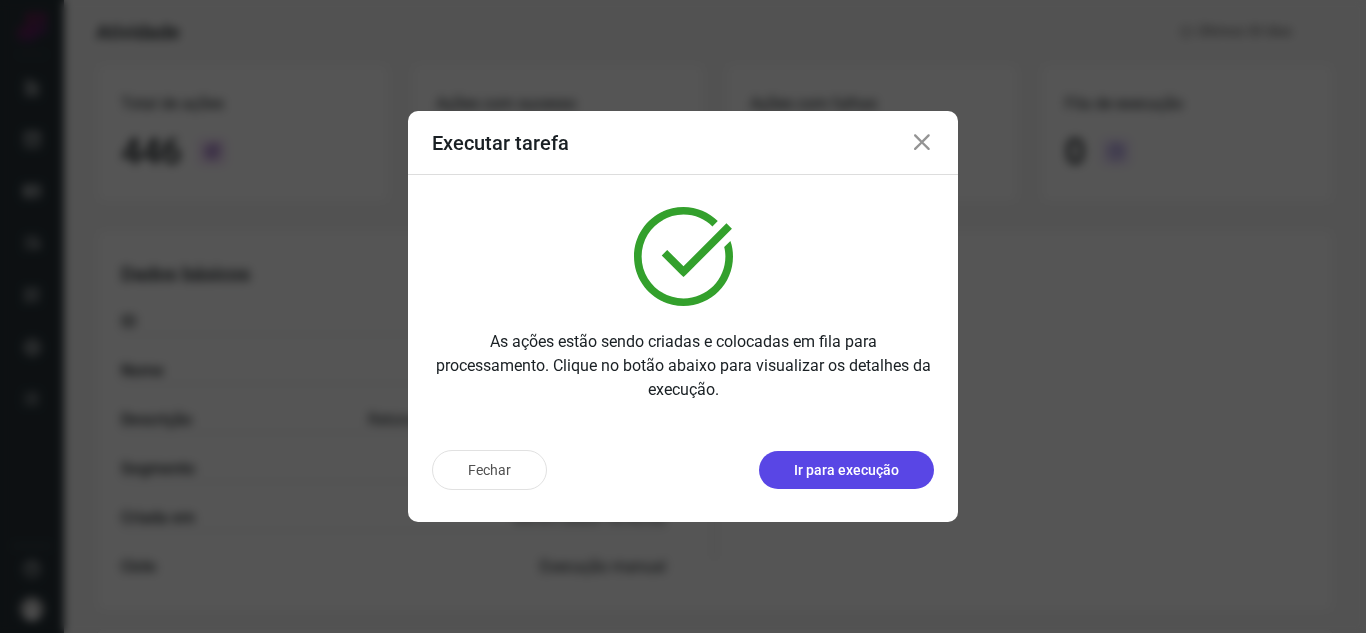 click on "Ir para execução" at bounding box center [846, 470] 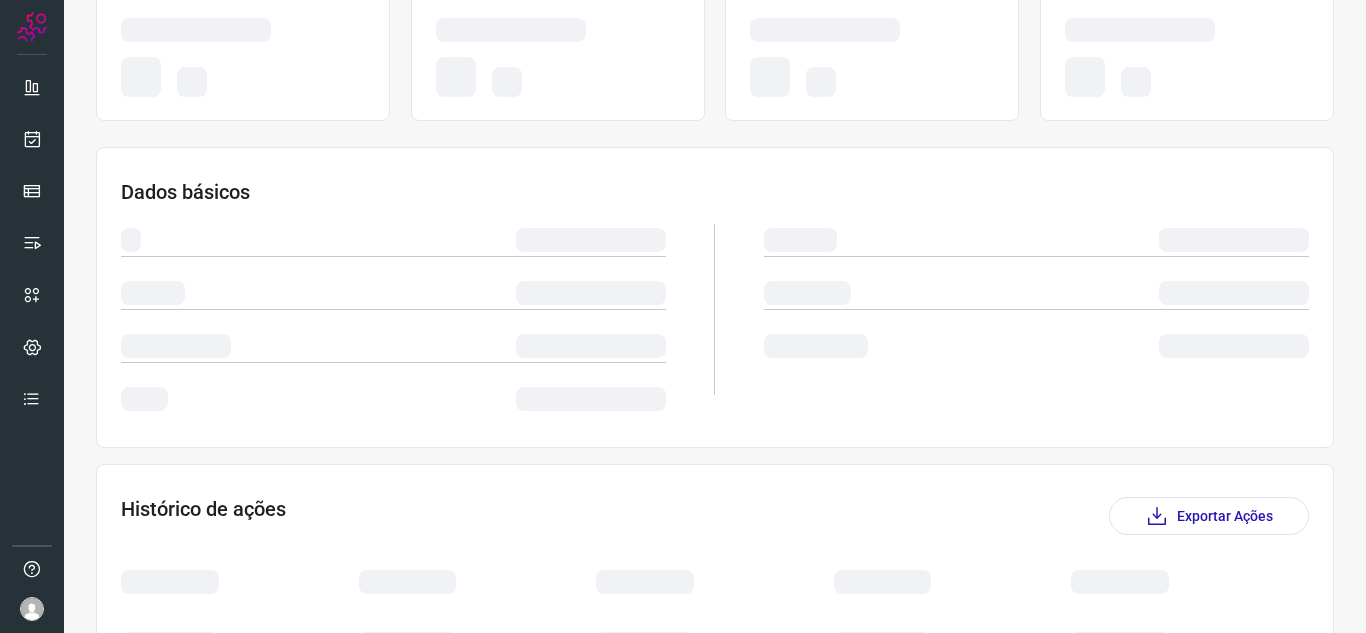 scroll, scrollTop: 256, scrollLeft: 0, axis: vertical 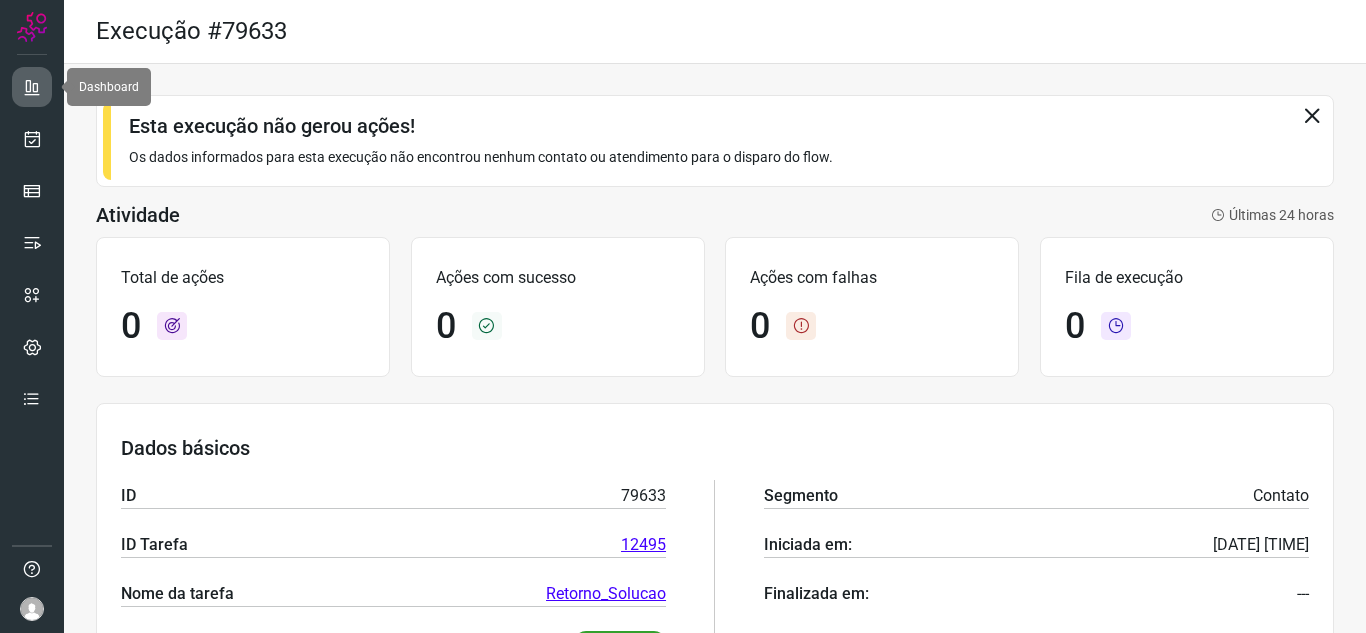 click at bounding box center [32, 87] 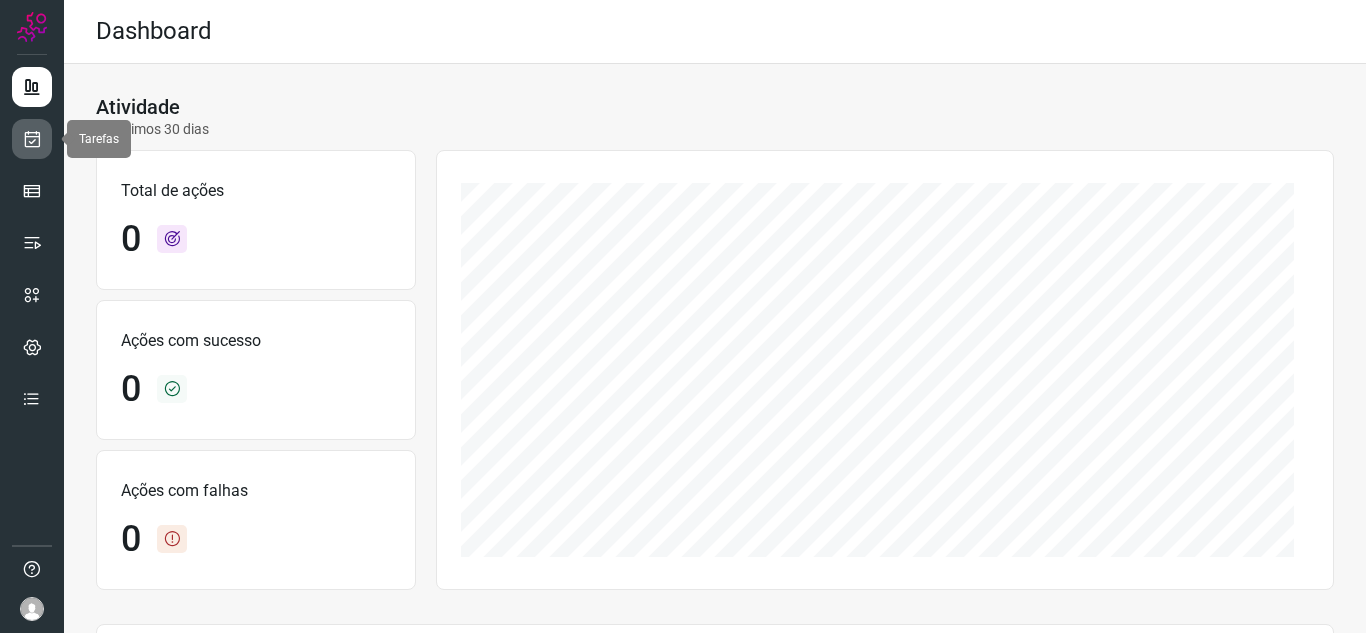 click at bounding box center (32, 139) 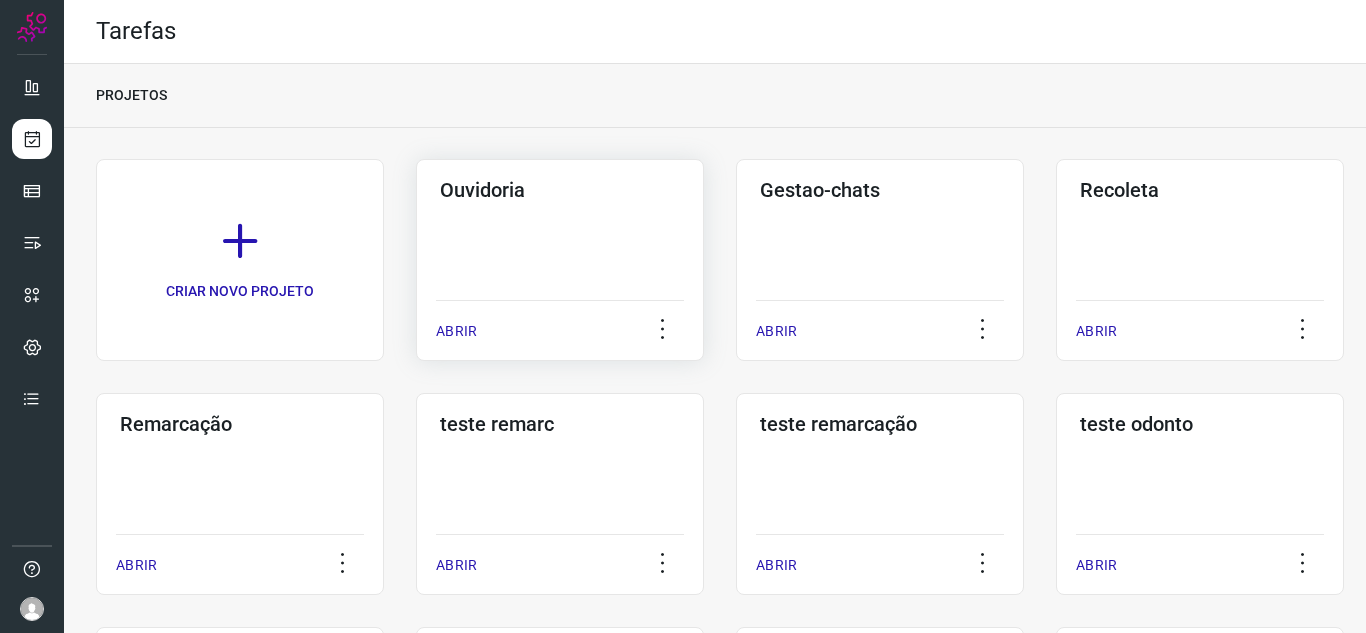 click on "ABRIR" at bounding box center (456, 331) 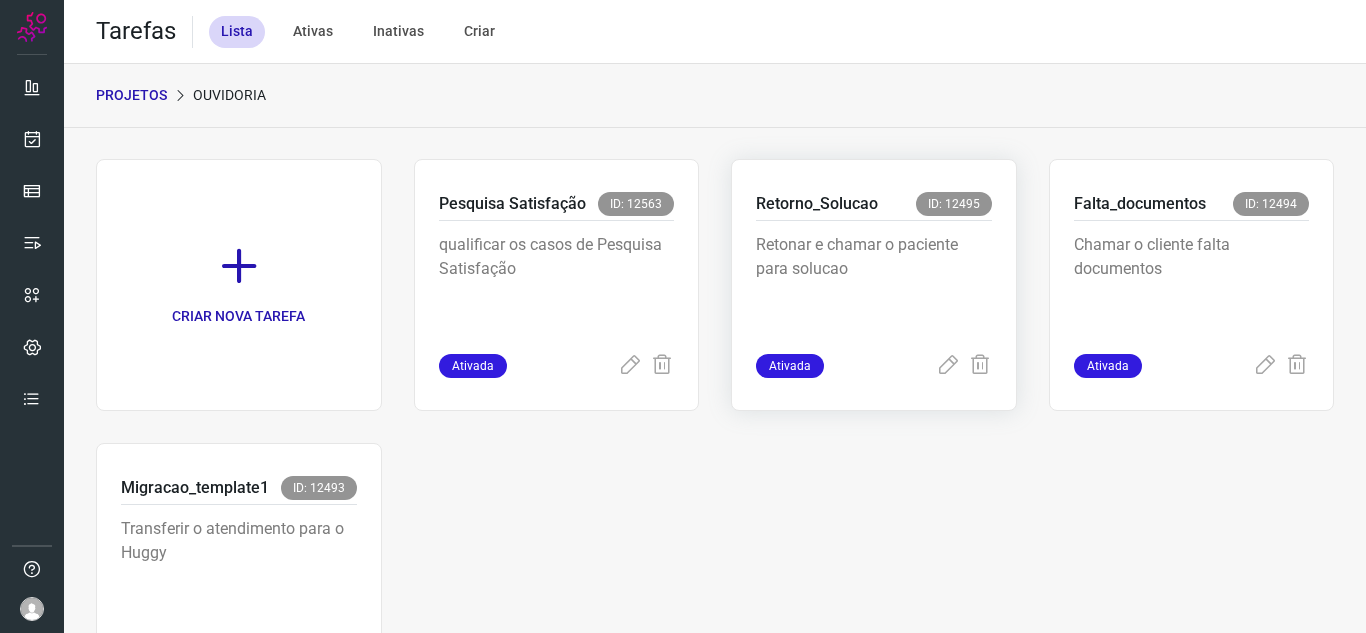 click on "Ativada" at bounding box center [790, 366] 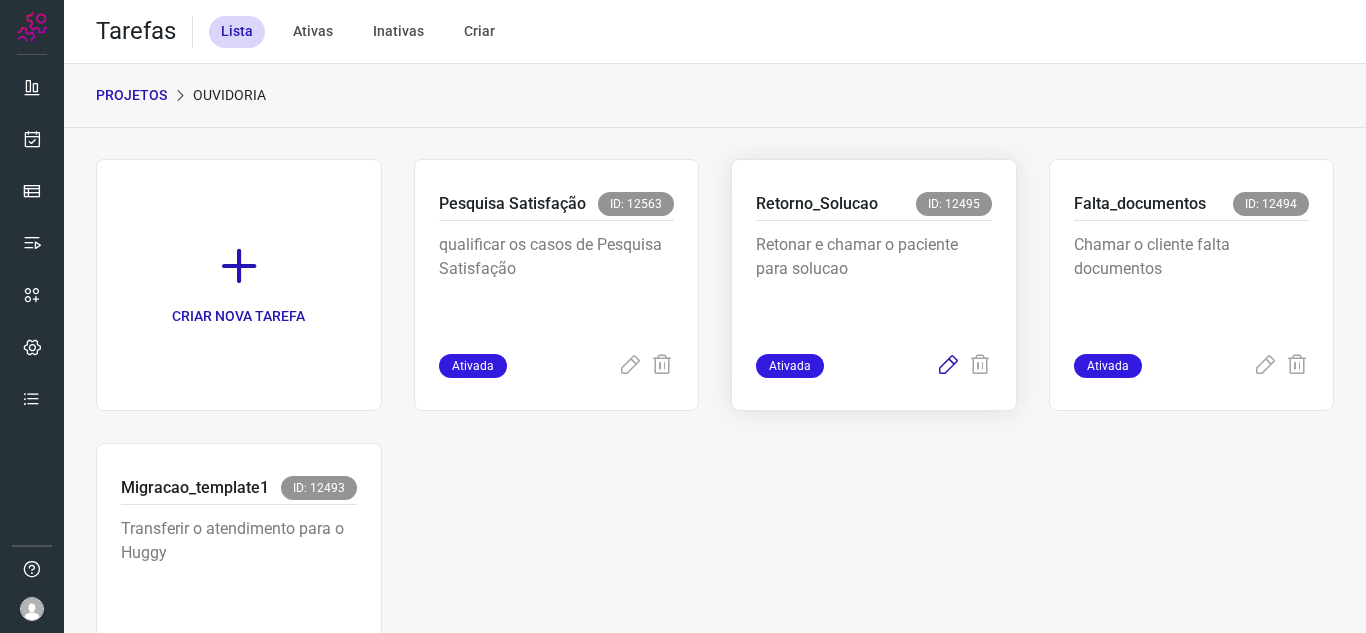 click at bounding box center [948, 366] 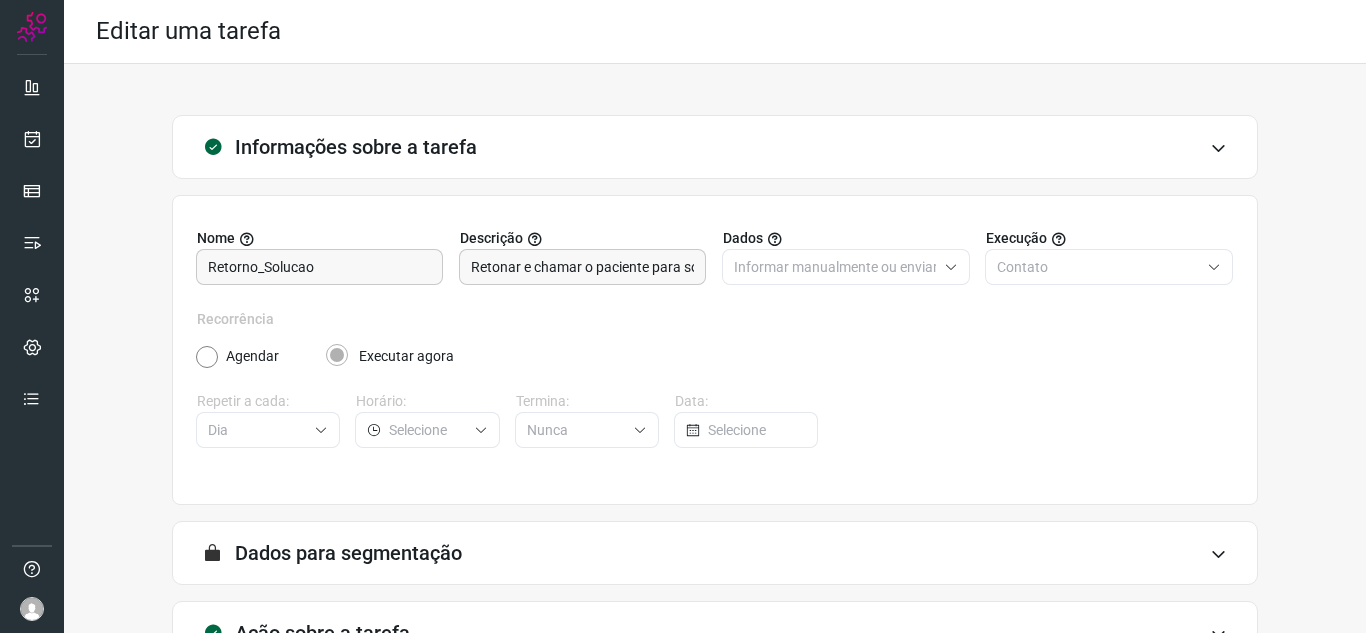 scroll, scrollTop: 148, scrollLeft: 0, axis: vertical 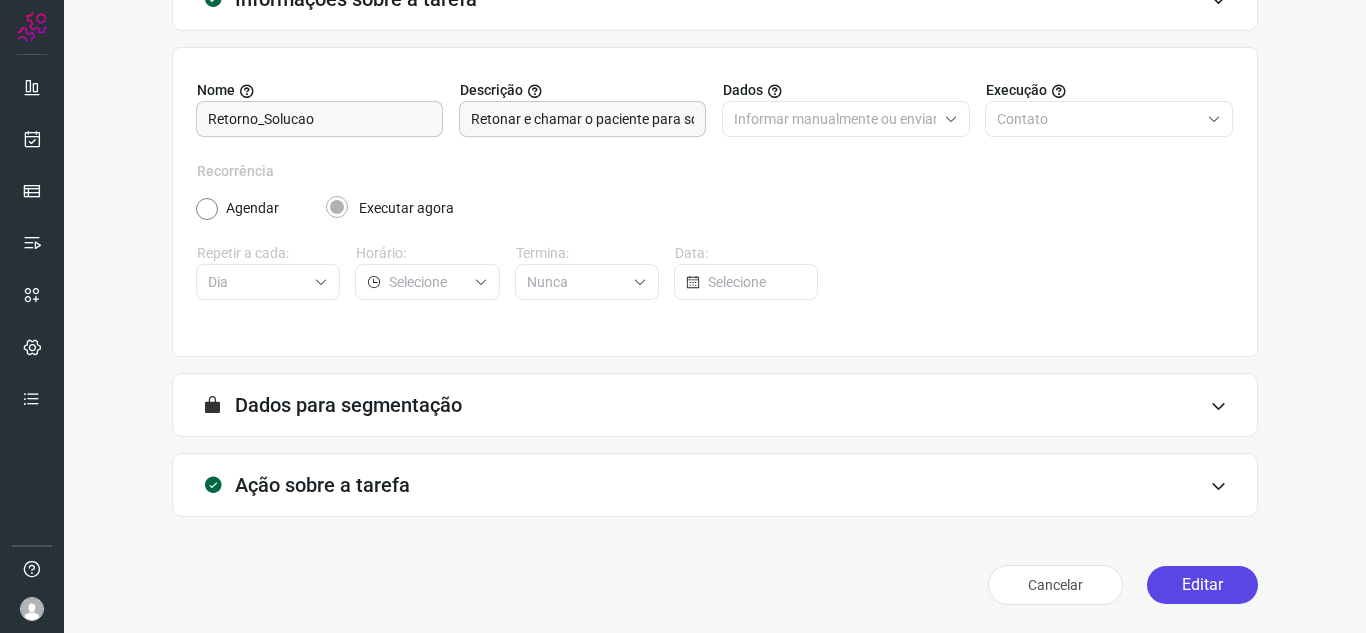click on "Editar" at bounding box center [1202, 585] 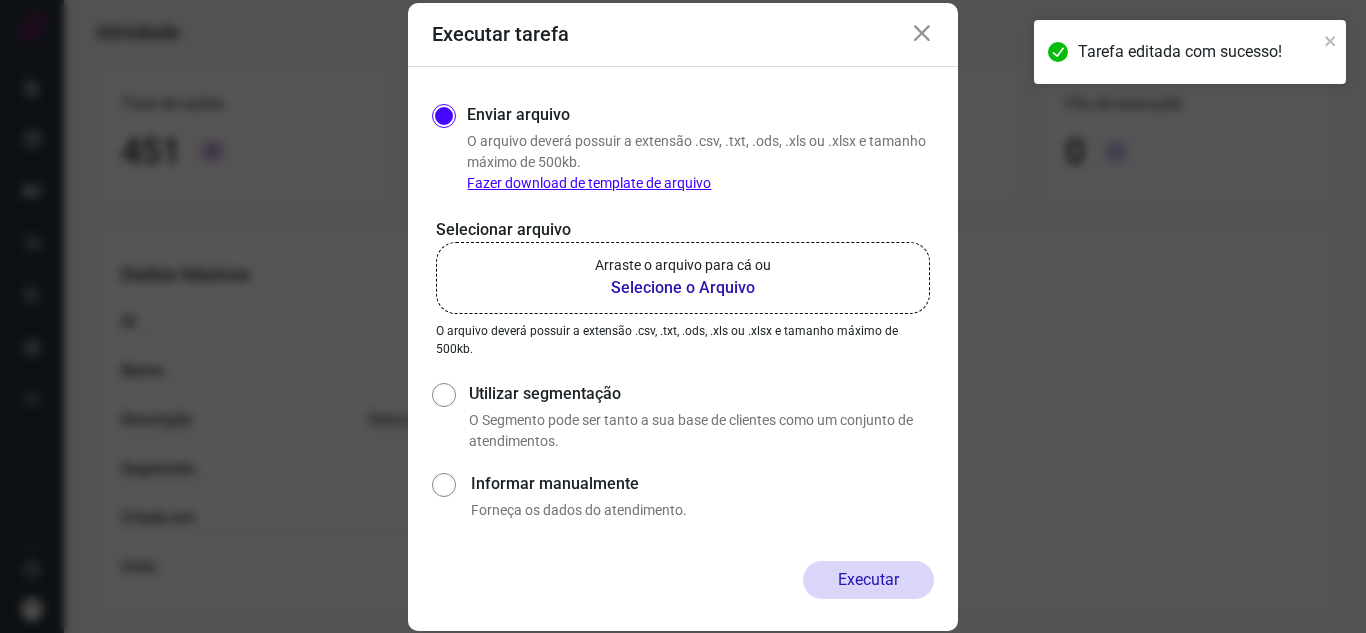 click on "Selecione o Arquivo" at bounding box center (683, 288) 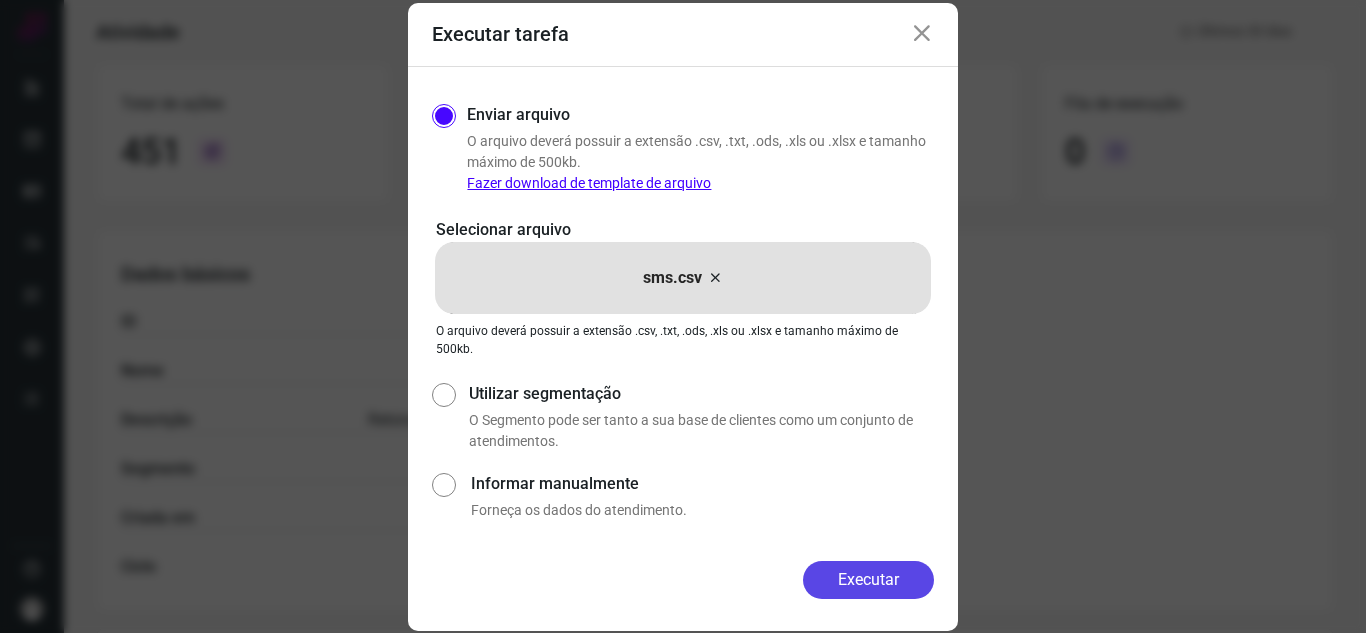 click on "Executar" at bounding box center (868, 580) 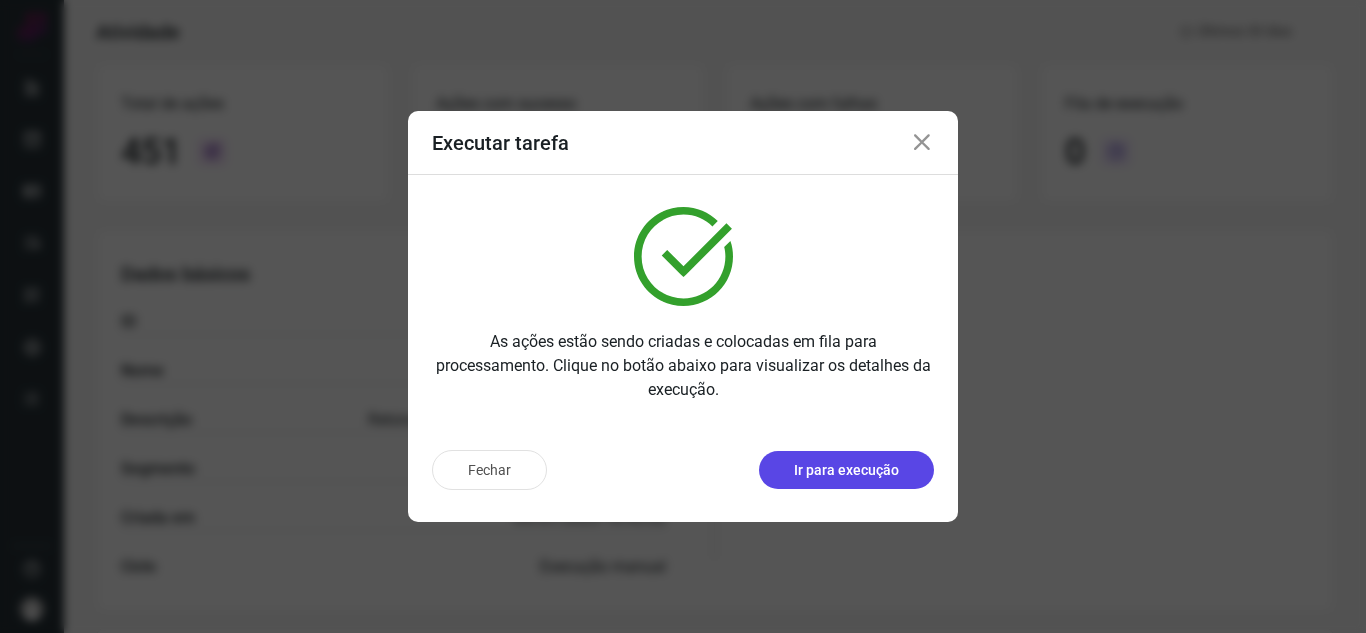 click on "Ir para execução" at bounding box center [846, 470] 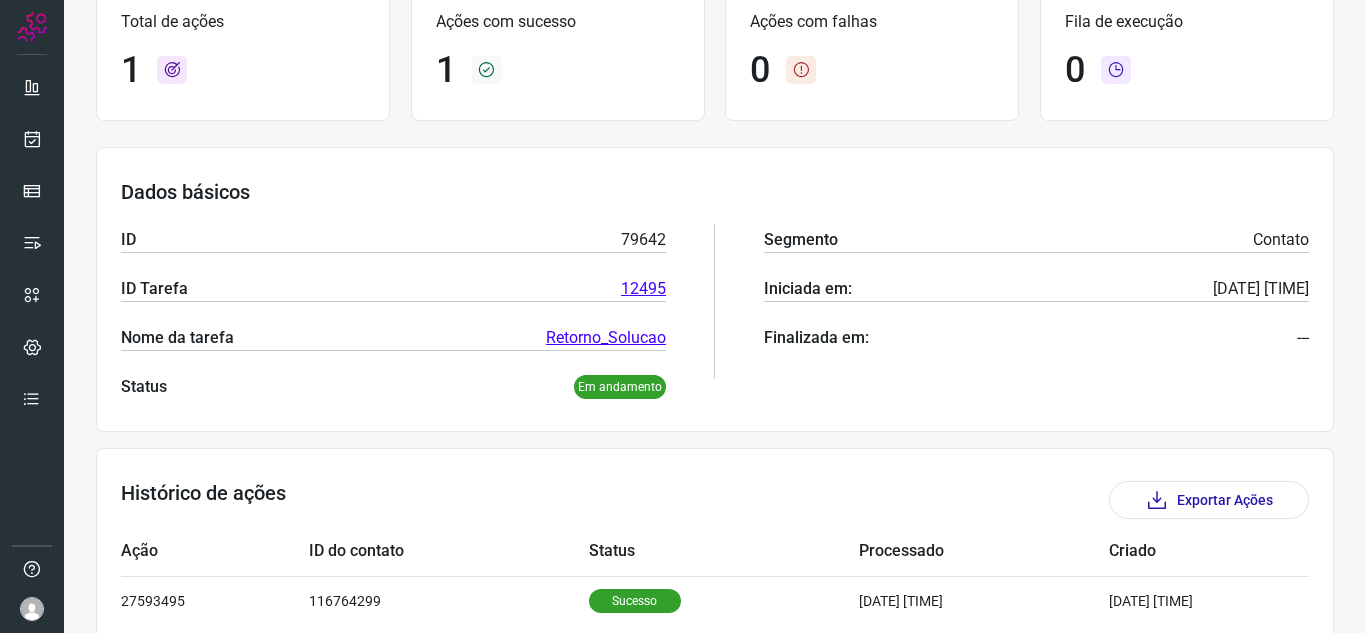scroll, scrollTop: 241, scrollLeft: 0, axis: vertical 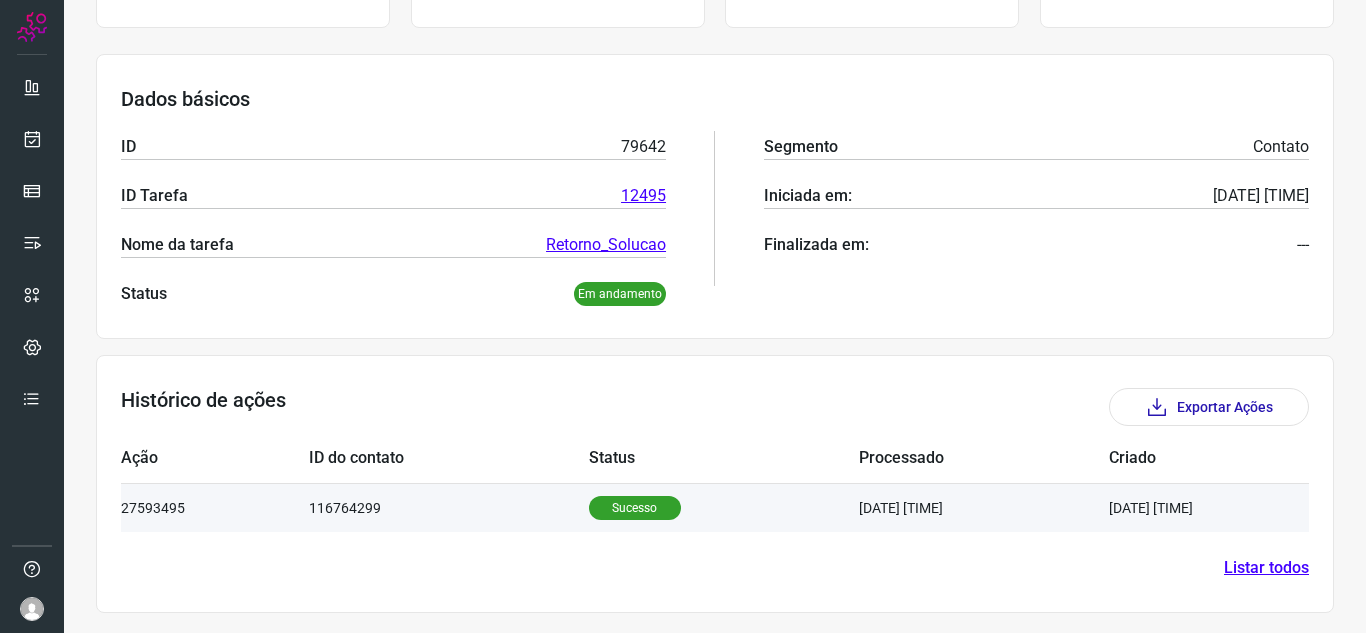 click on "[DATE] [TIME]" at bounding box center (1179, 507) 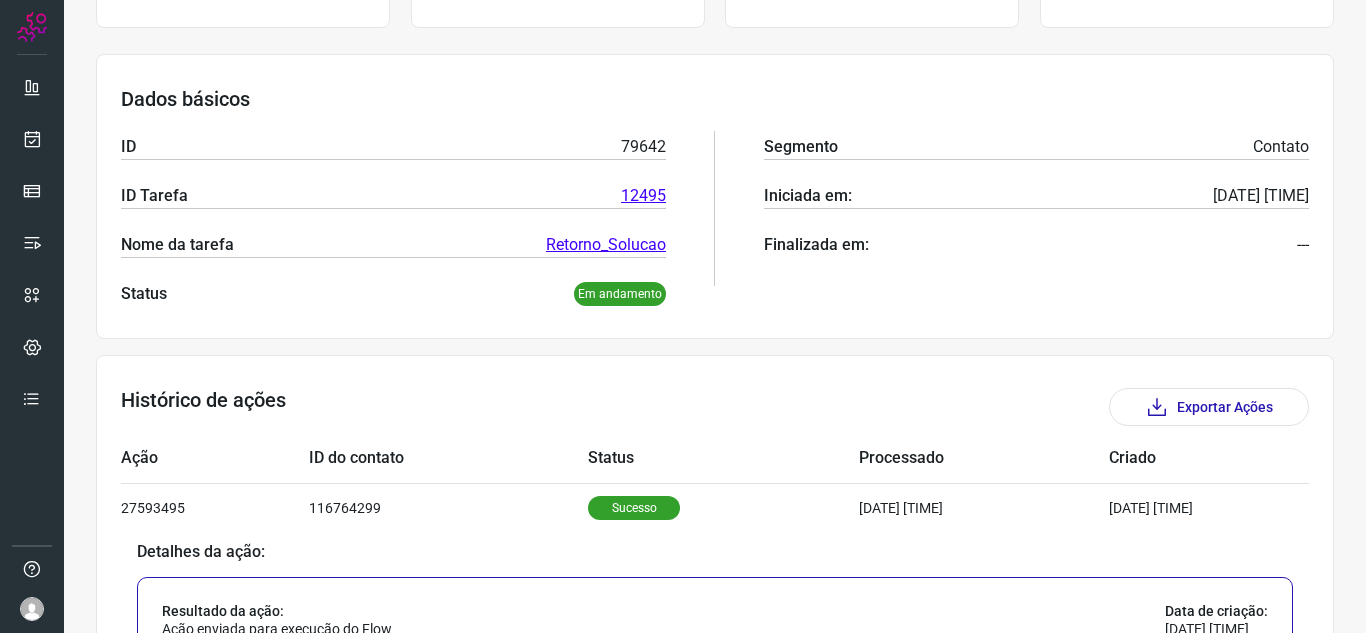 scroll, scrollTop: 726, scrollLeft: 0, axis: vertical 